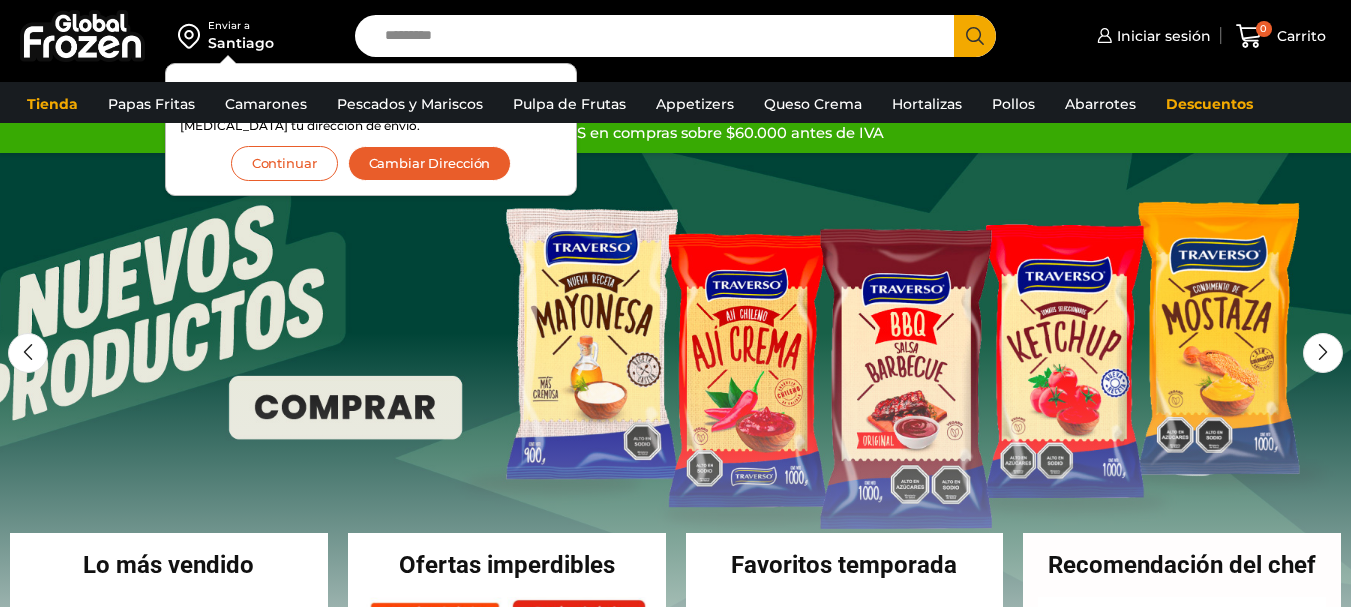 scroll, scrollTop: 0, scrollLeft: 0, axis: both 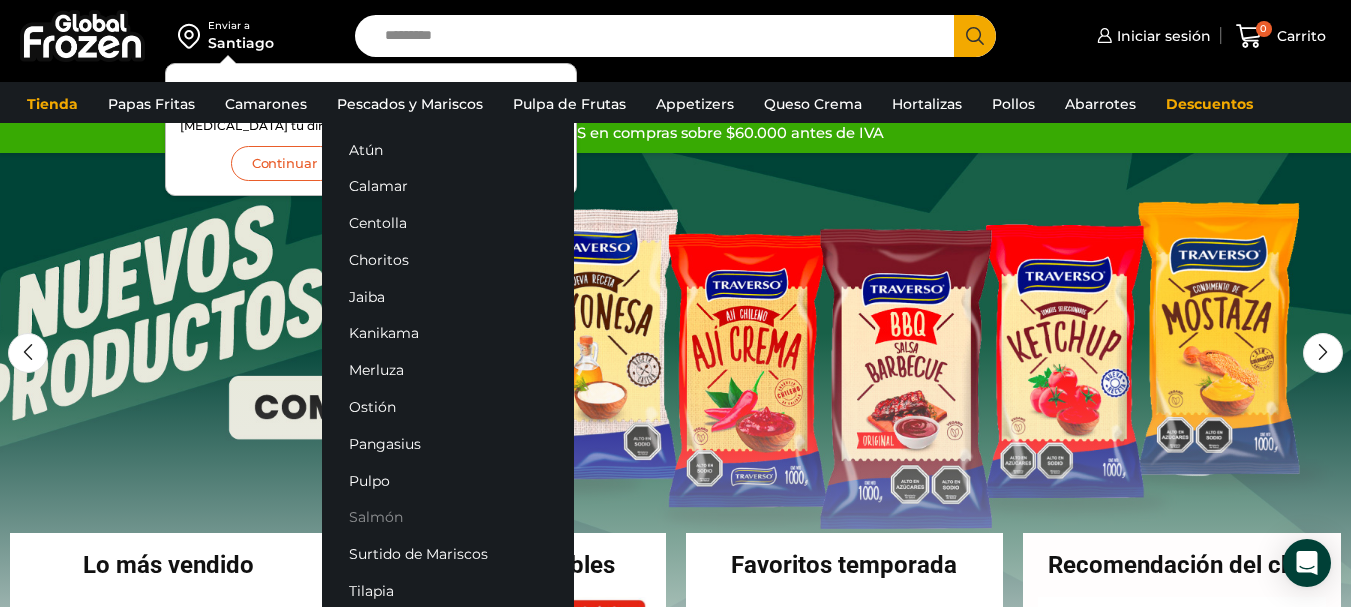 click on "Salmón" at bounding box center (448, 517) 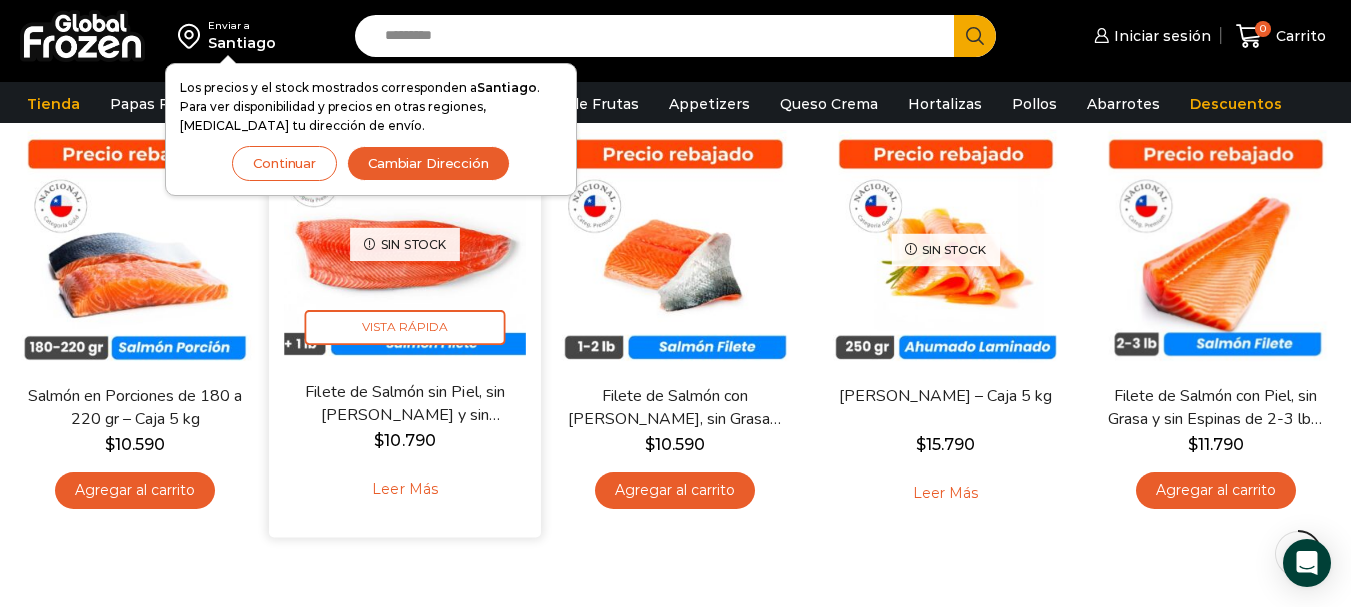 scroll, scrollTop: 200, scrollLeft: 0, axis: vertical 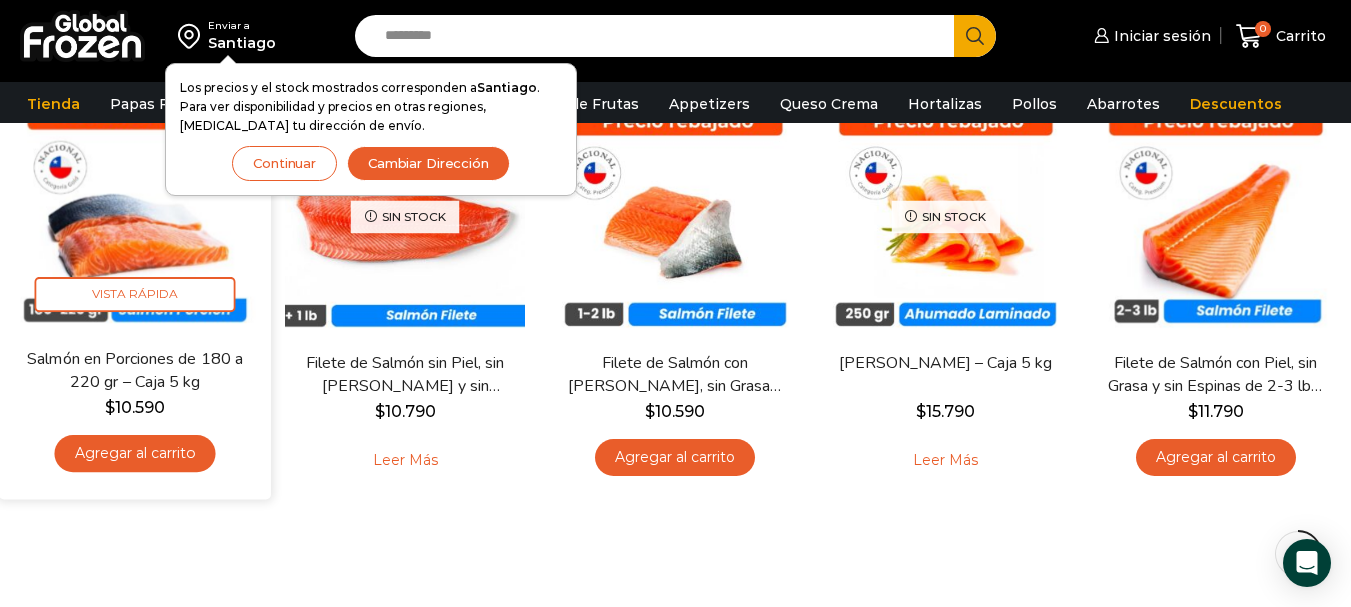 click on "Agregar al carrito" at bounding box center [135, 453] 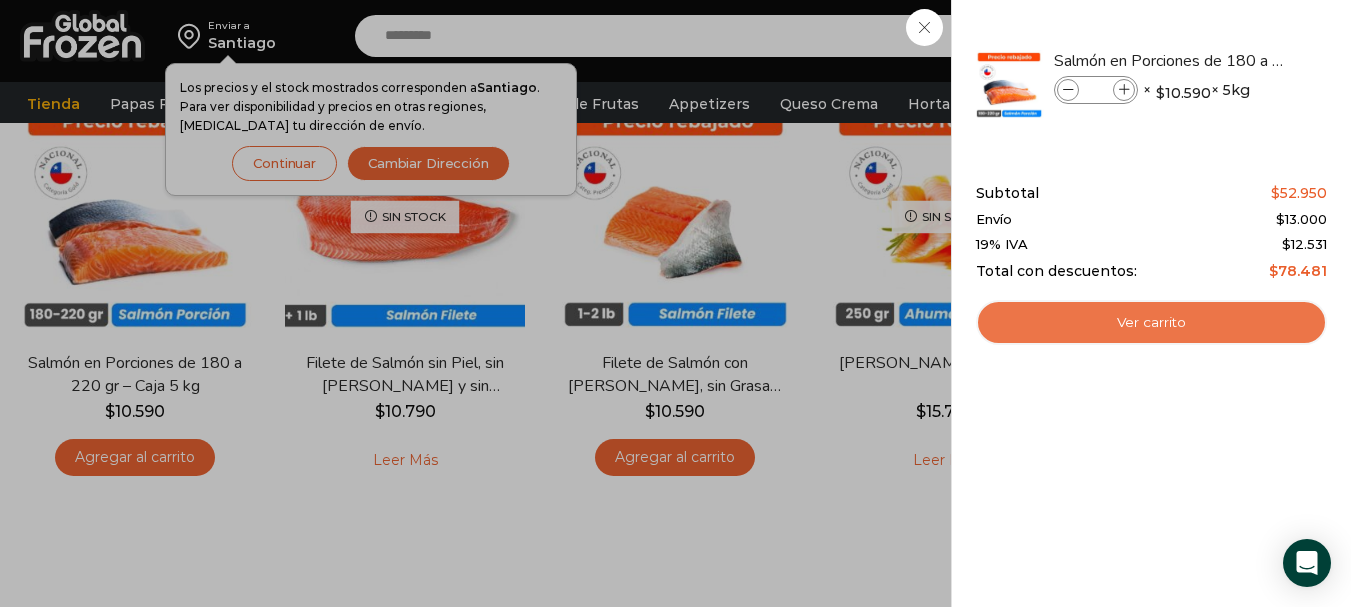 click on "Ver carrito" at bounding box center [1151, 323] 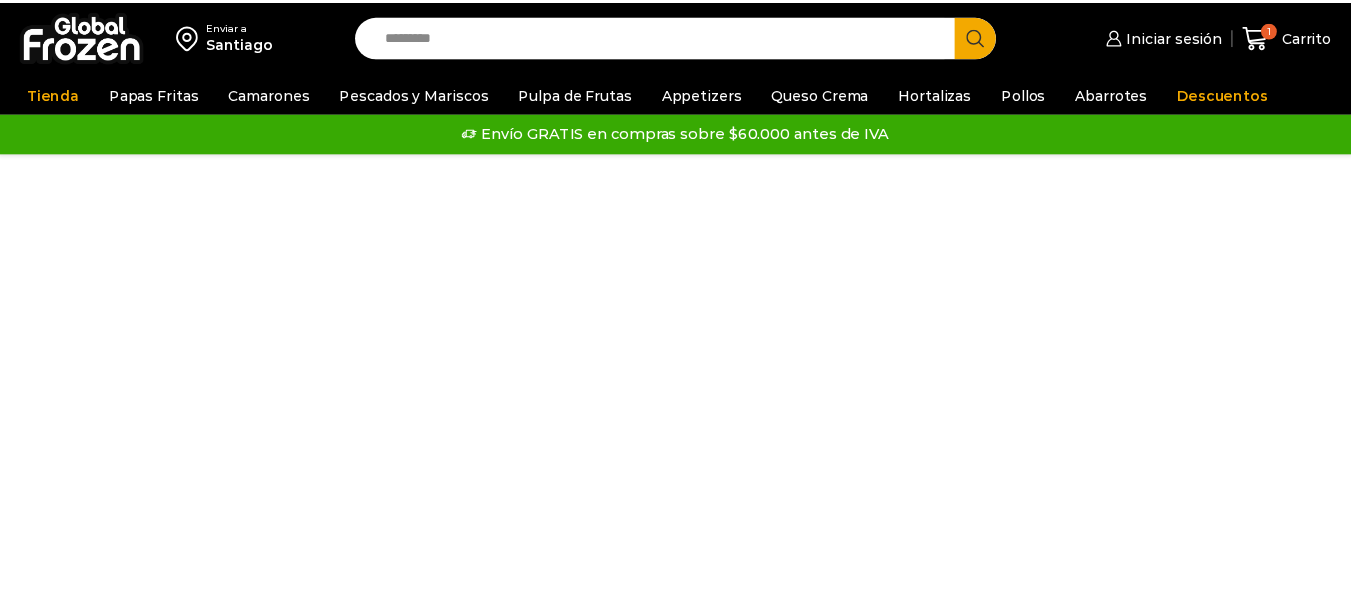 scroll, scrollTop: 0, scrollLeft: 0, axis: both 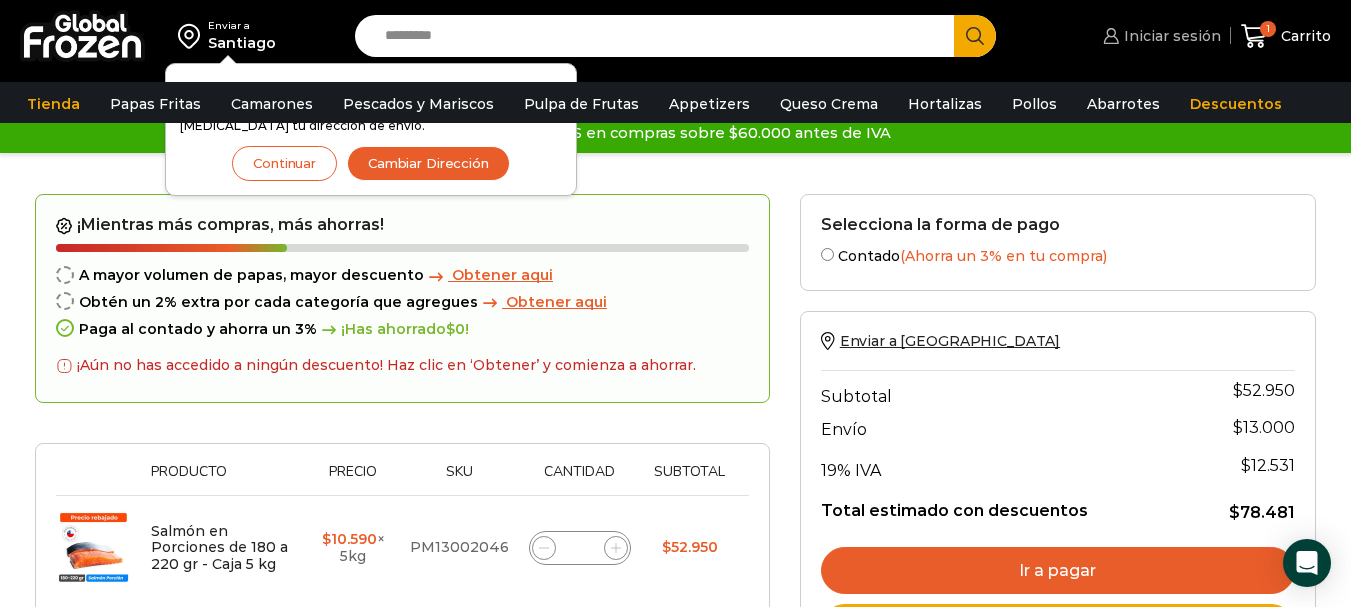 click on "Iniciar sesión" at bounding box center (1170, 36) 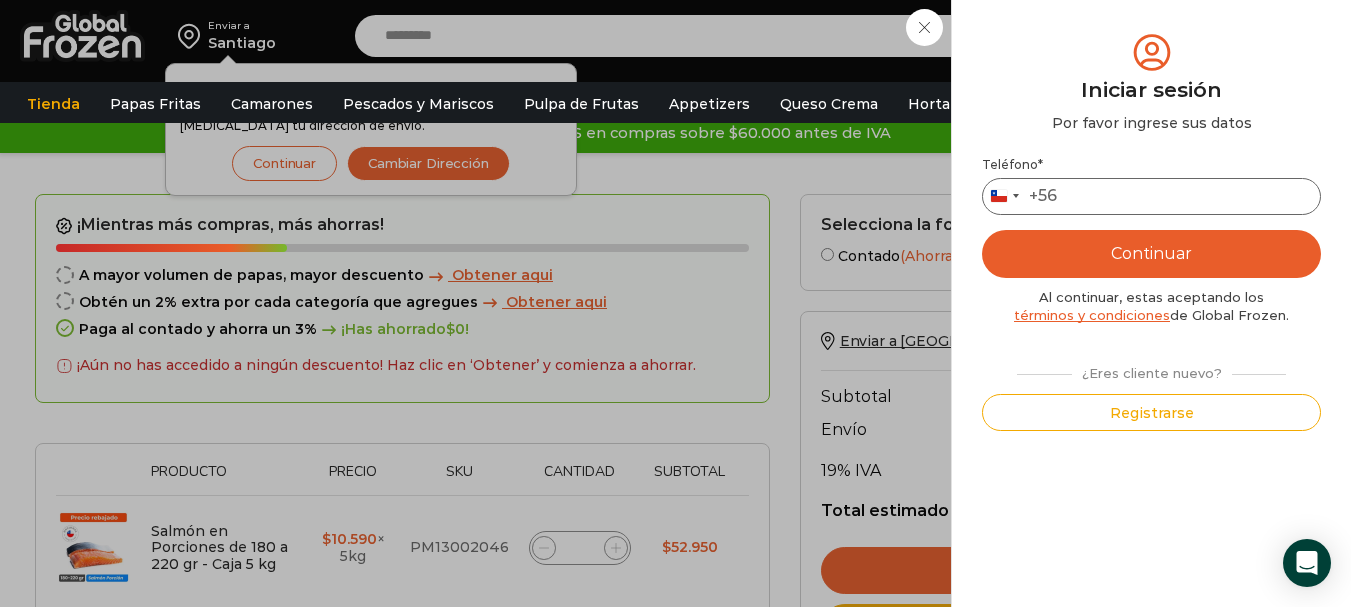 click on "Teléfono
*" at bounding box center (1151, 196) 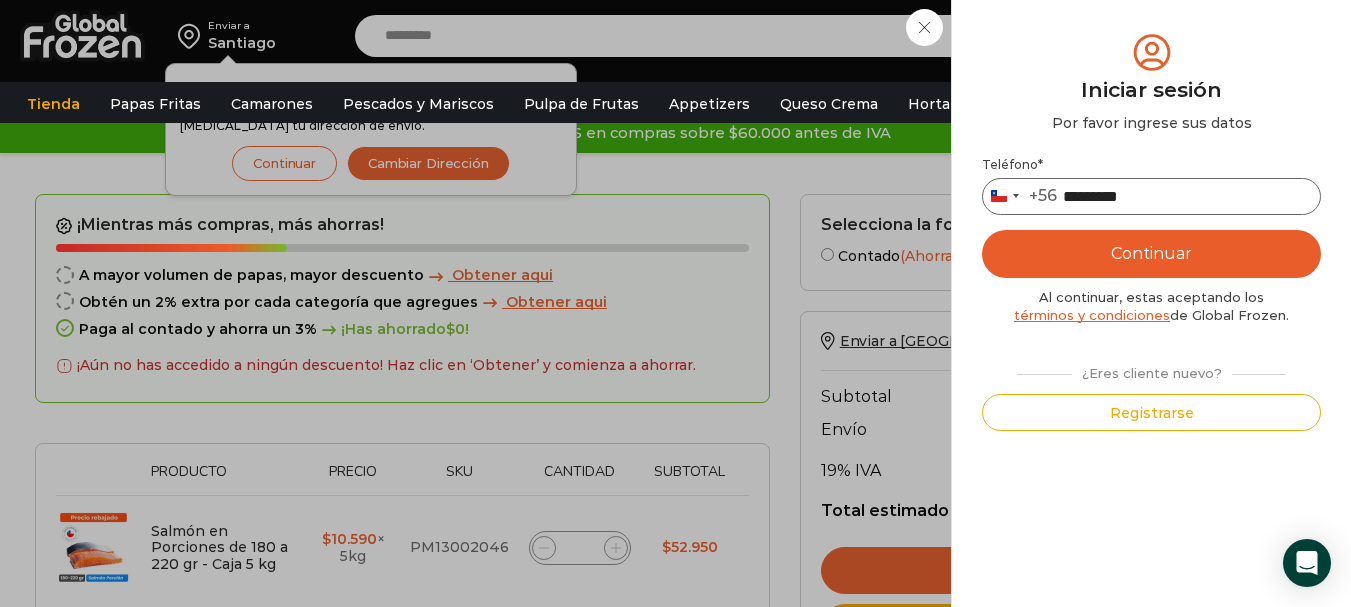 type on "*********" 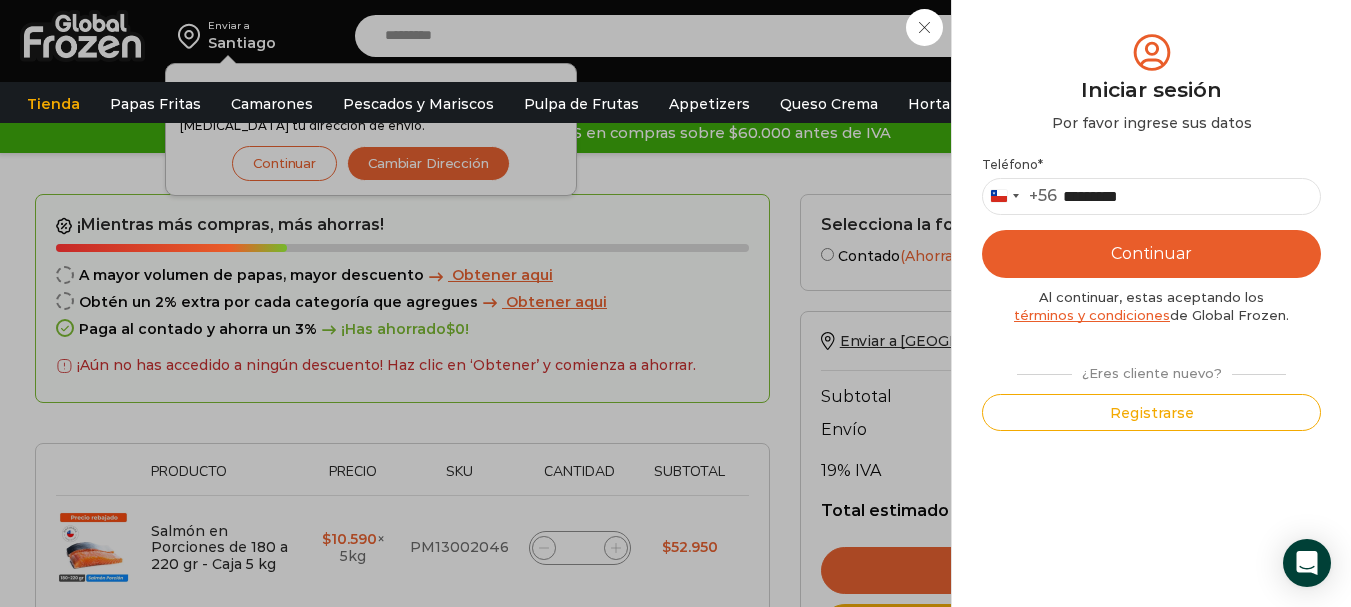 click on "Continuar" at bounding box center (1151, 254) 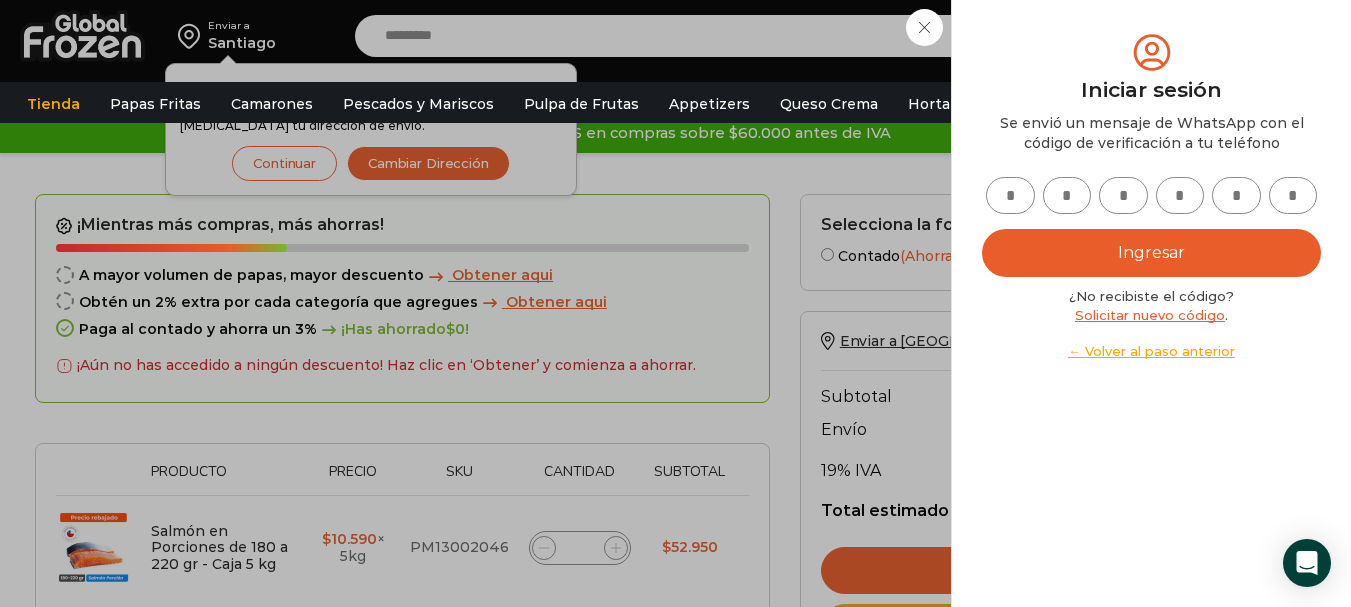 click at bounding box center (1010, 195) 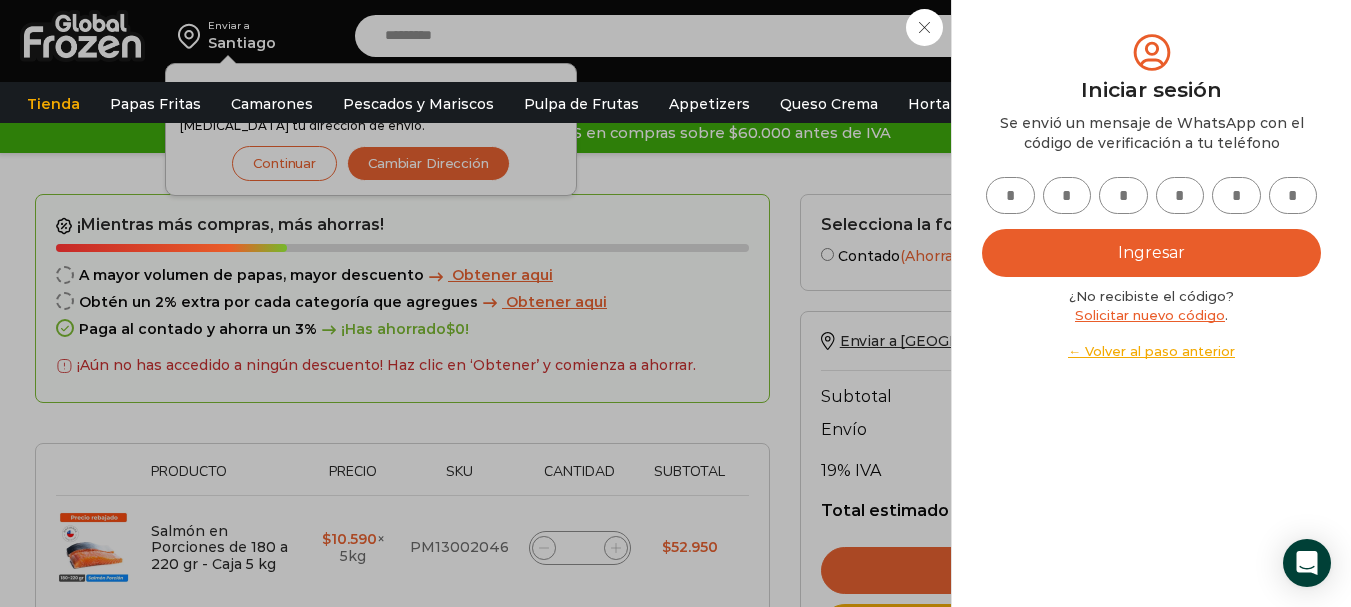 type on "*" 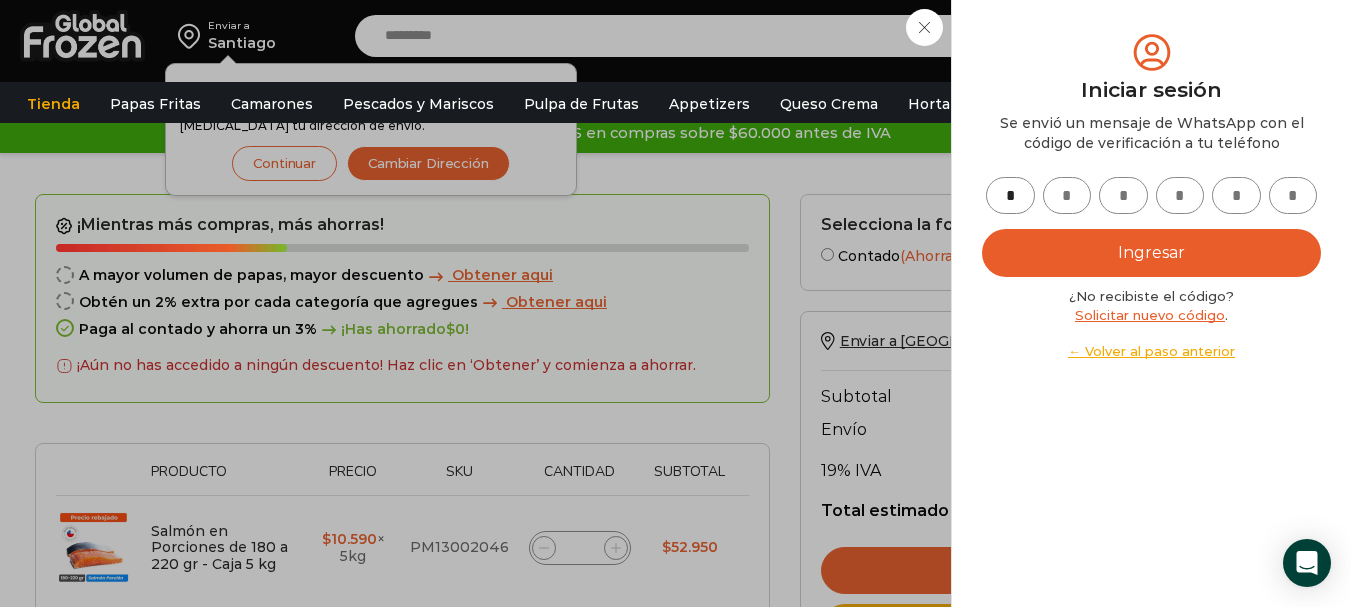 type on "*" 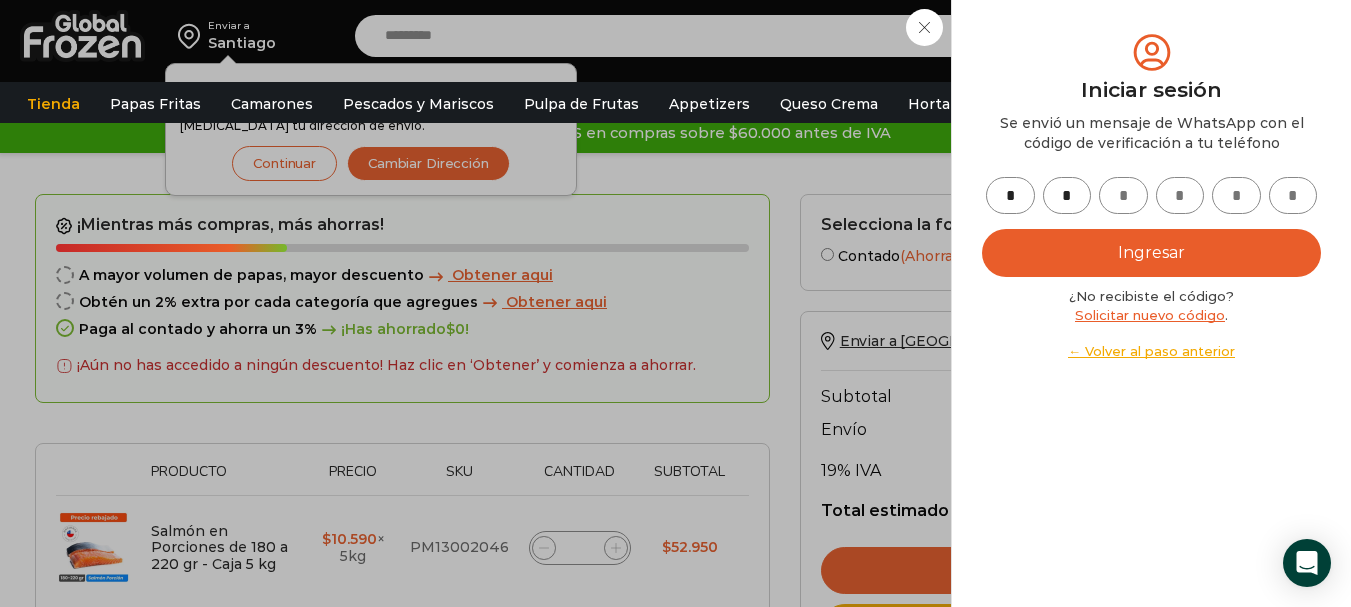 type on "*" 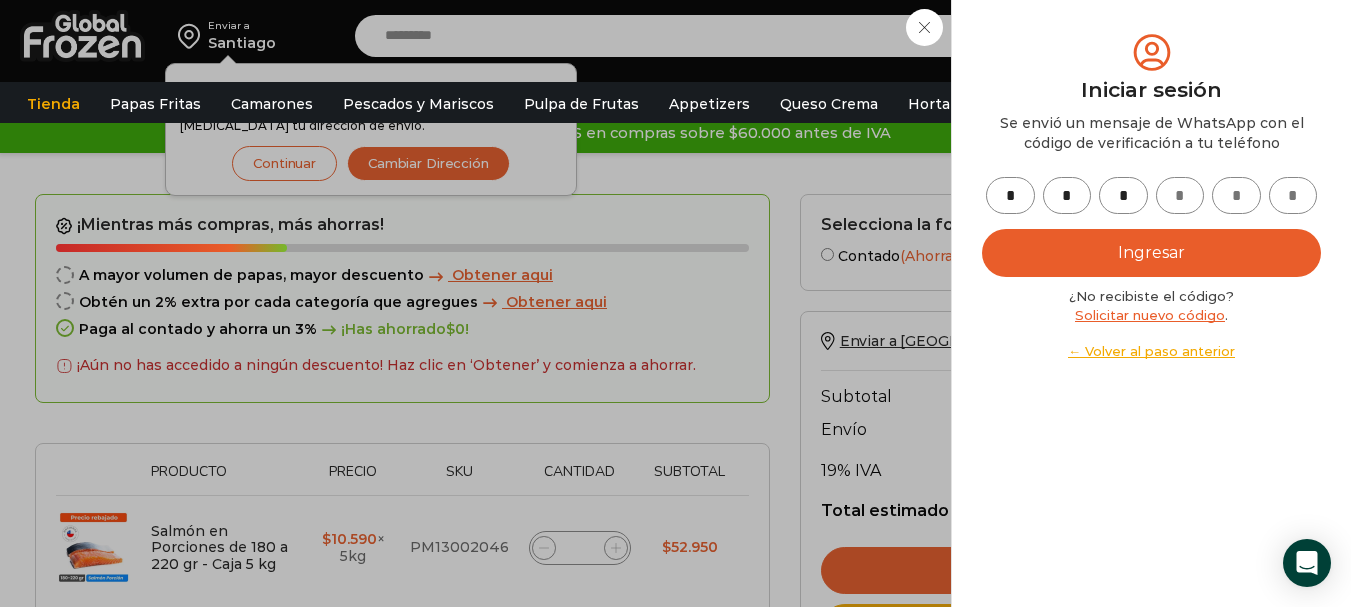 type on "*" 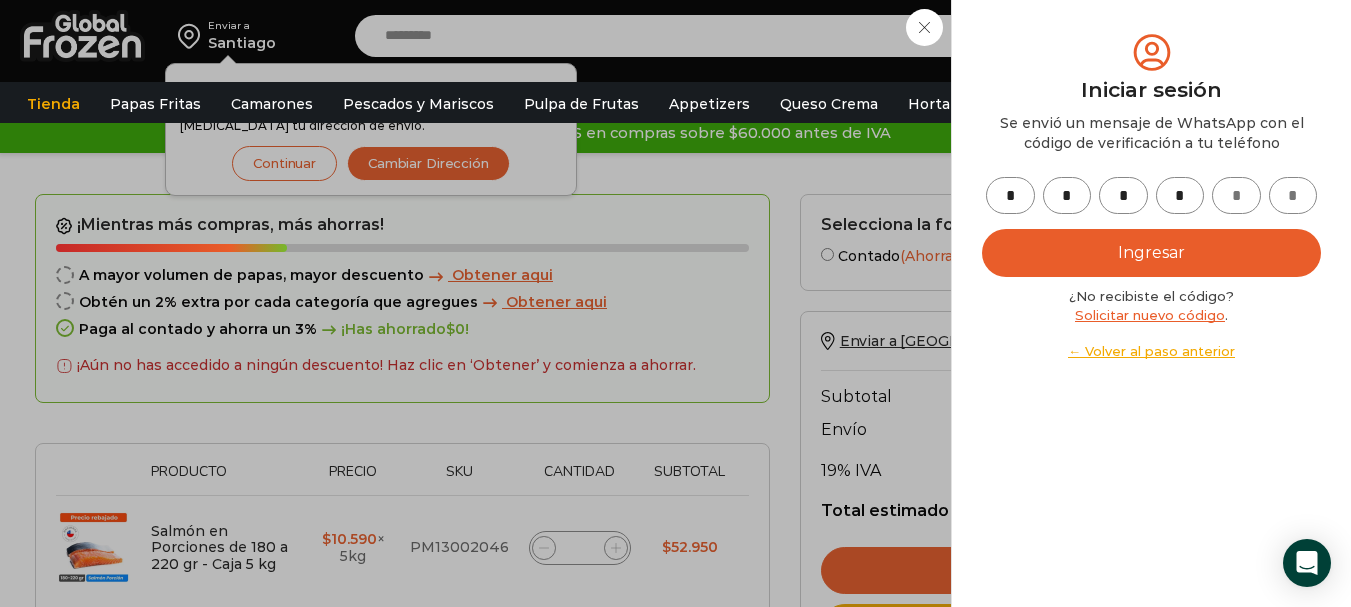 type on "*" 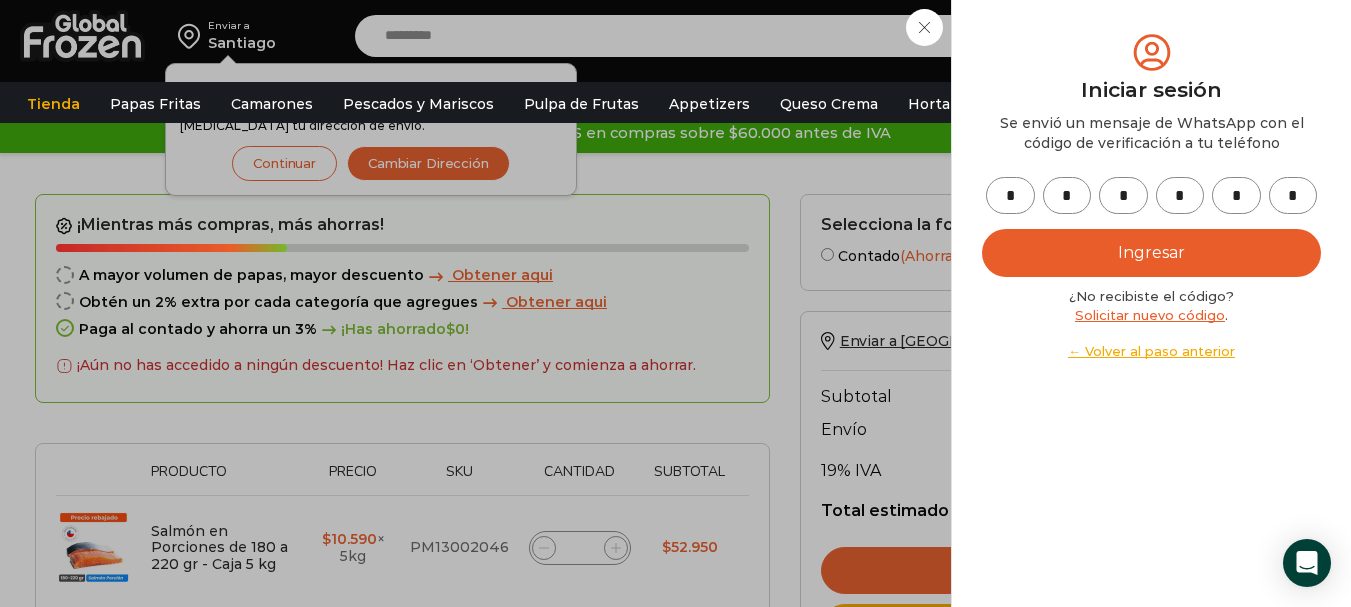 type on "*" 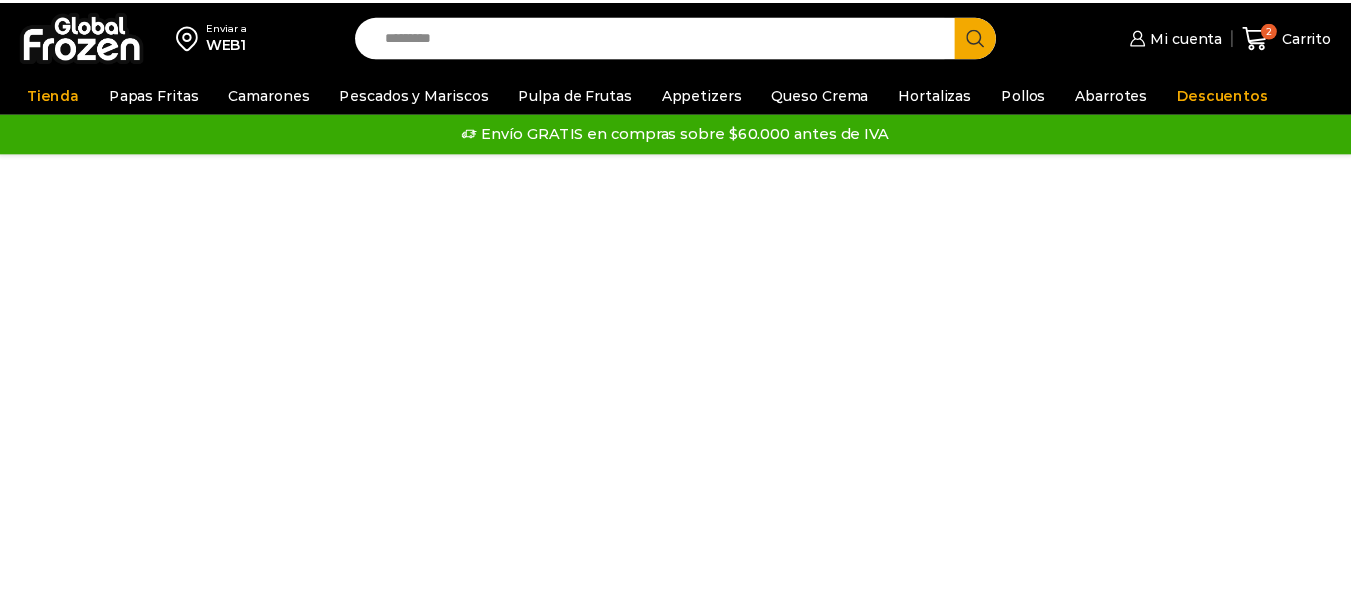 scroll, scrollTop: 0, scrollLeft: 0, axis: both 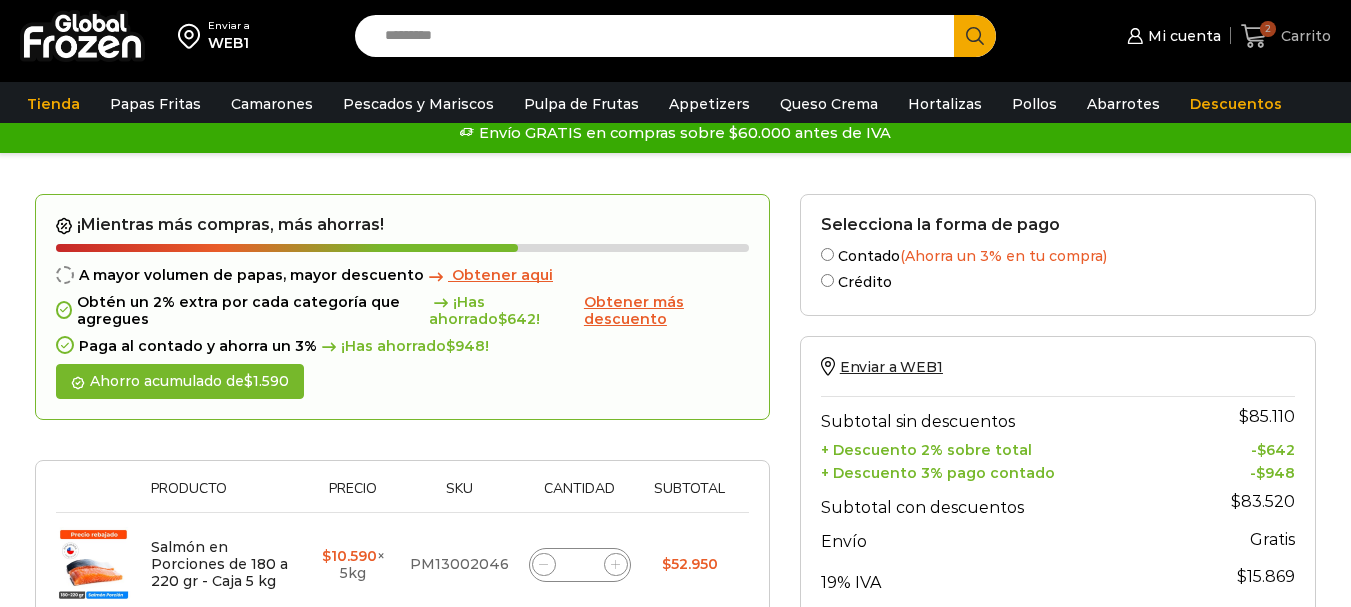 click on "Carrito" at bounding box center (1303, 36) 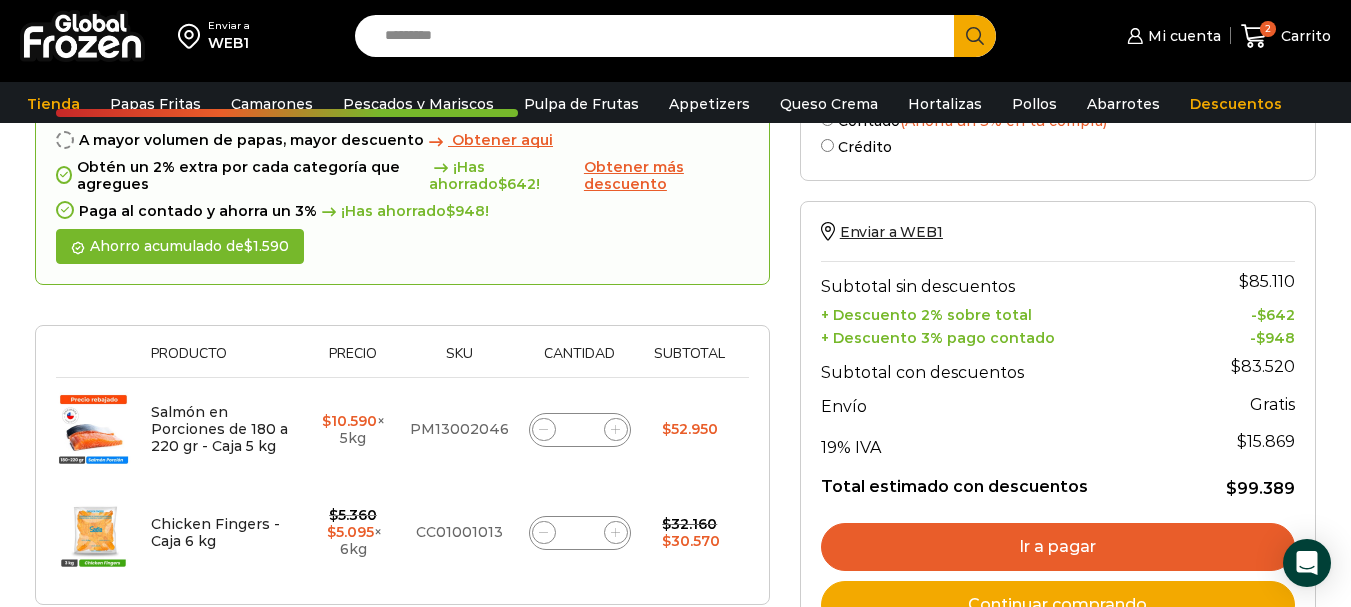 scroll, scrollTop: 200, scrollLeft: 0, axis: vertical 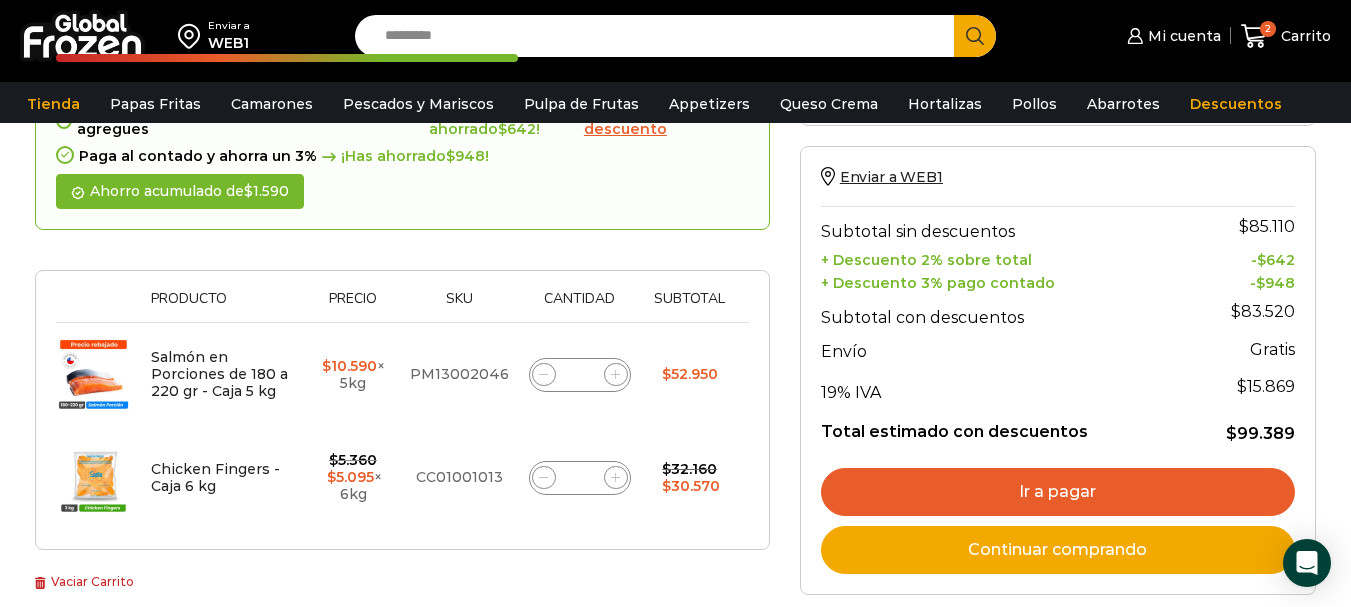 click 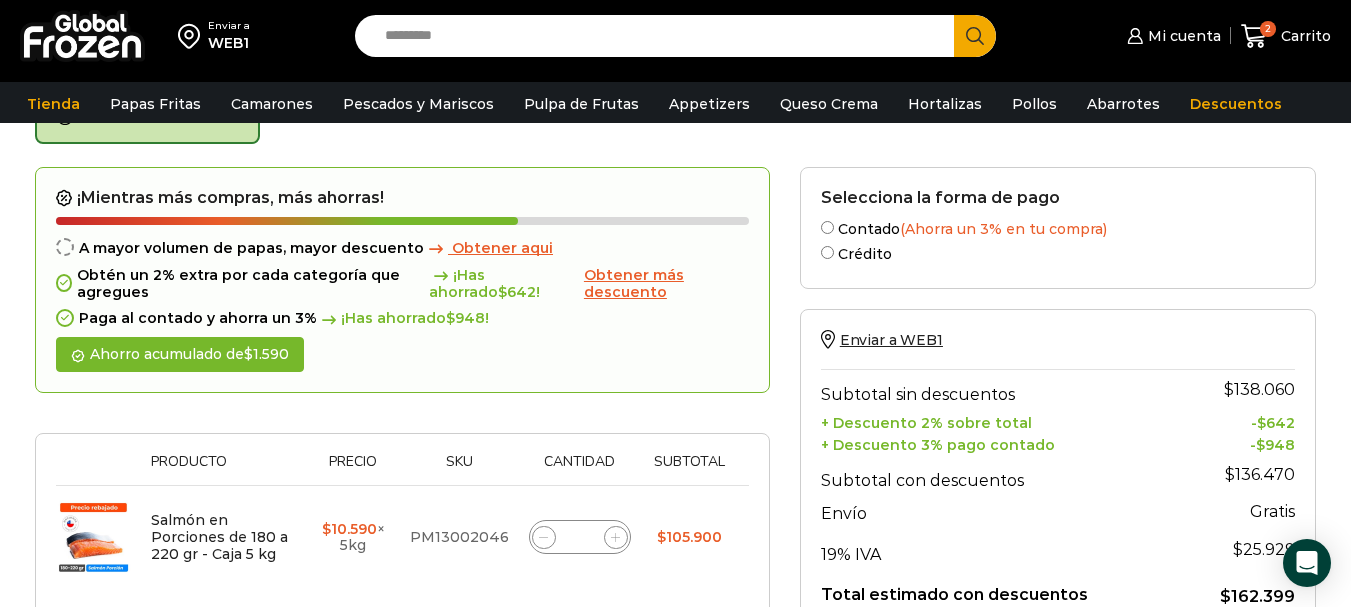 scroll, scrollTop: 103, scrollLeft: 0, axis: vertical 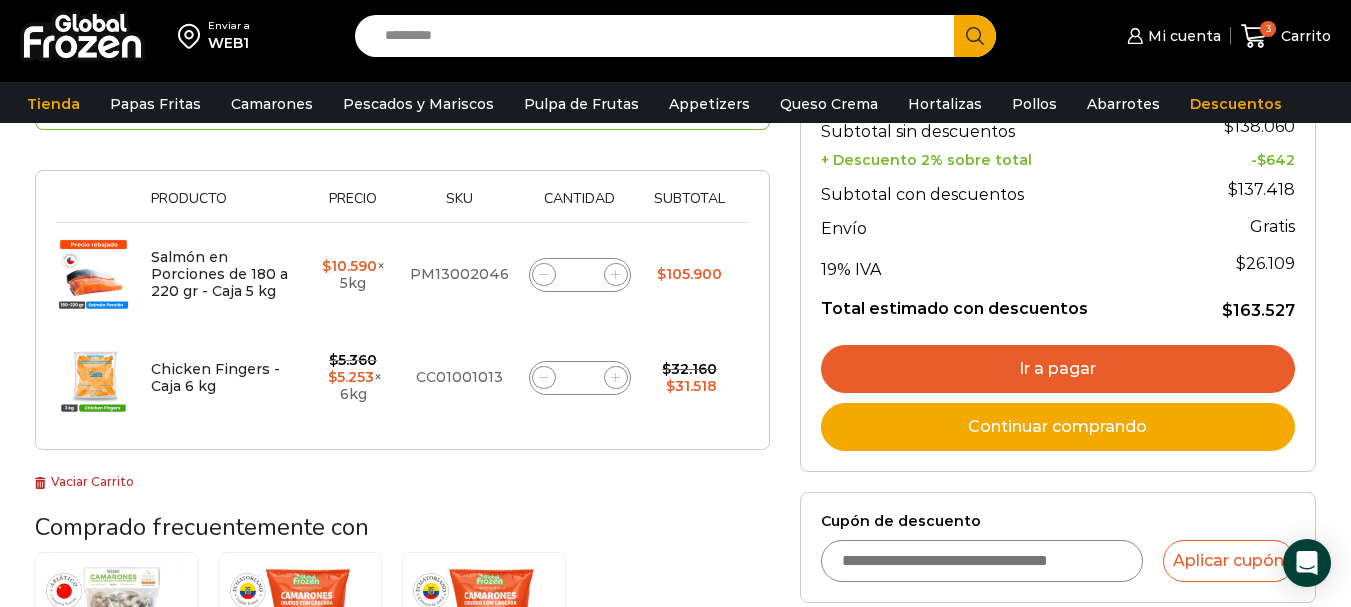 click on "$ 10.590  × 5kg" at bounding box center (353, 275) 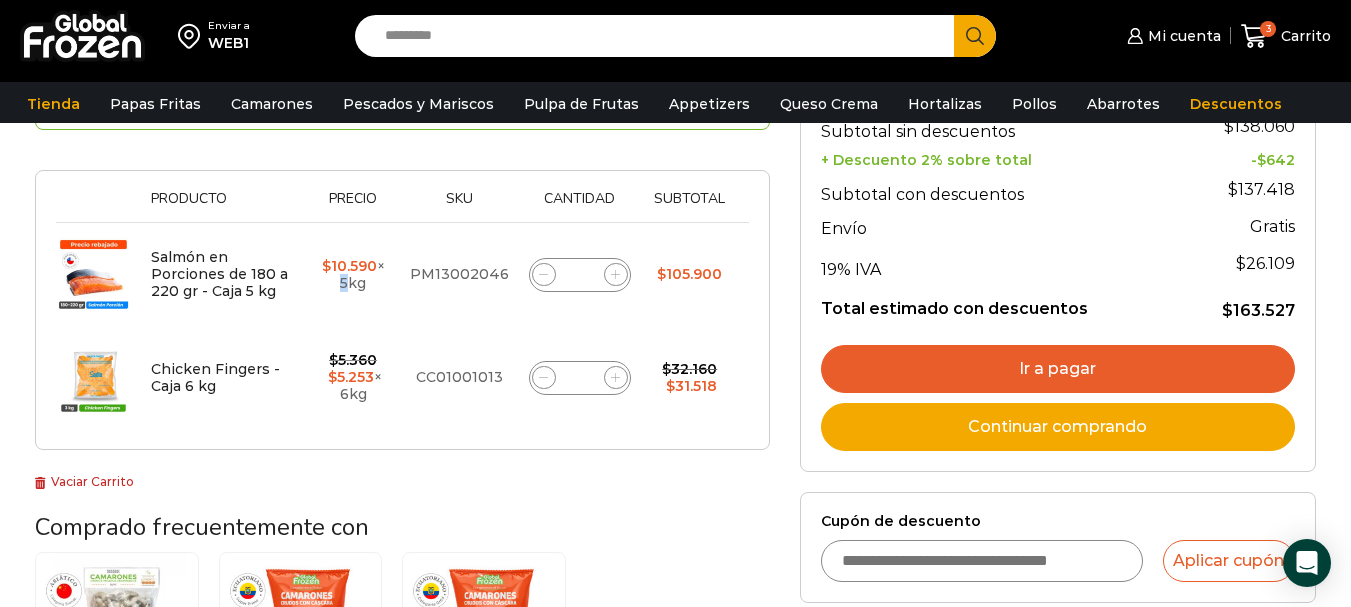 click on "$ 10.590  × 5kg" at bounding box center (353, 275) 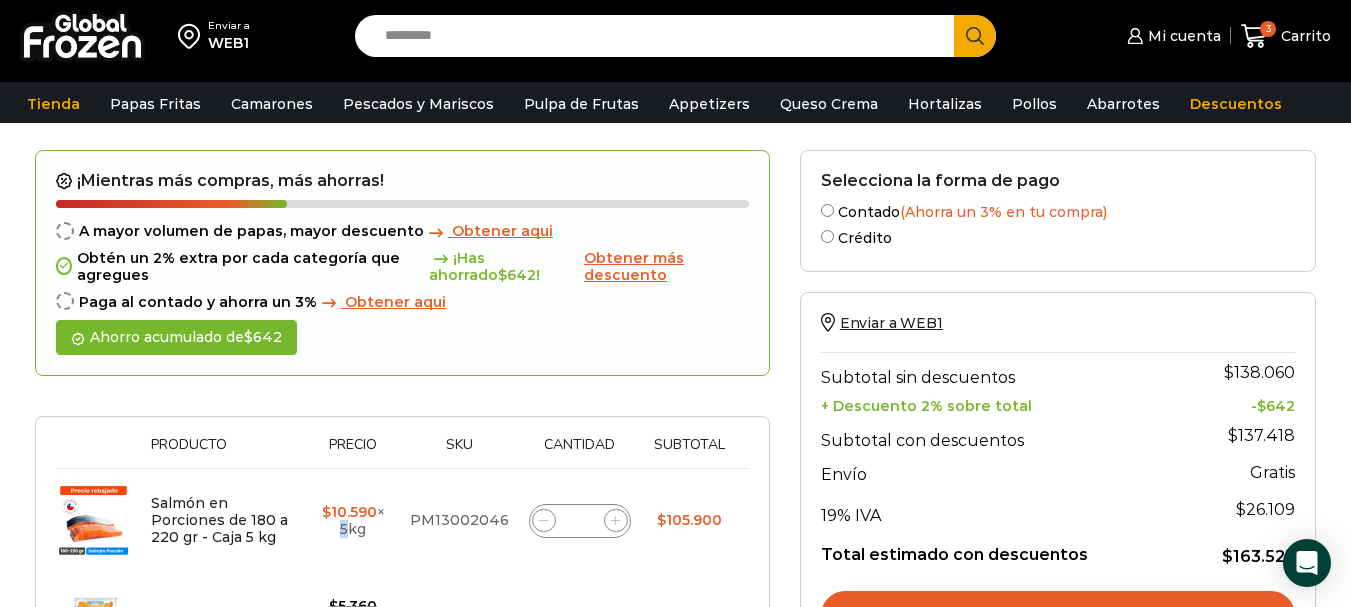 scroll, scrollTop: 154, scrollLeft: 0, axis: vertical 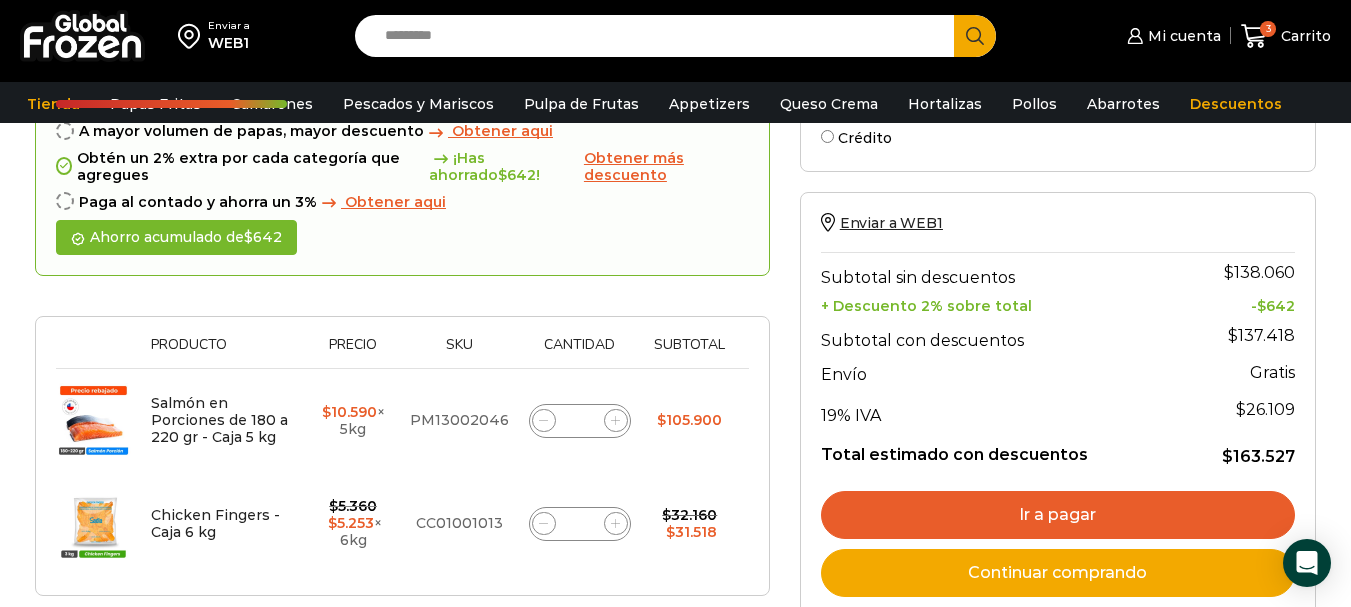 click 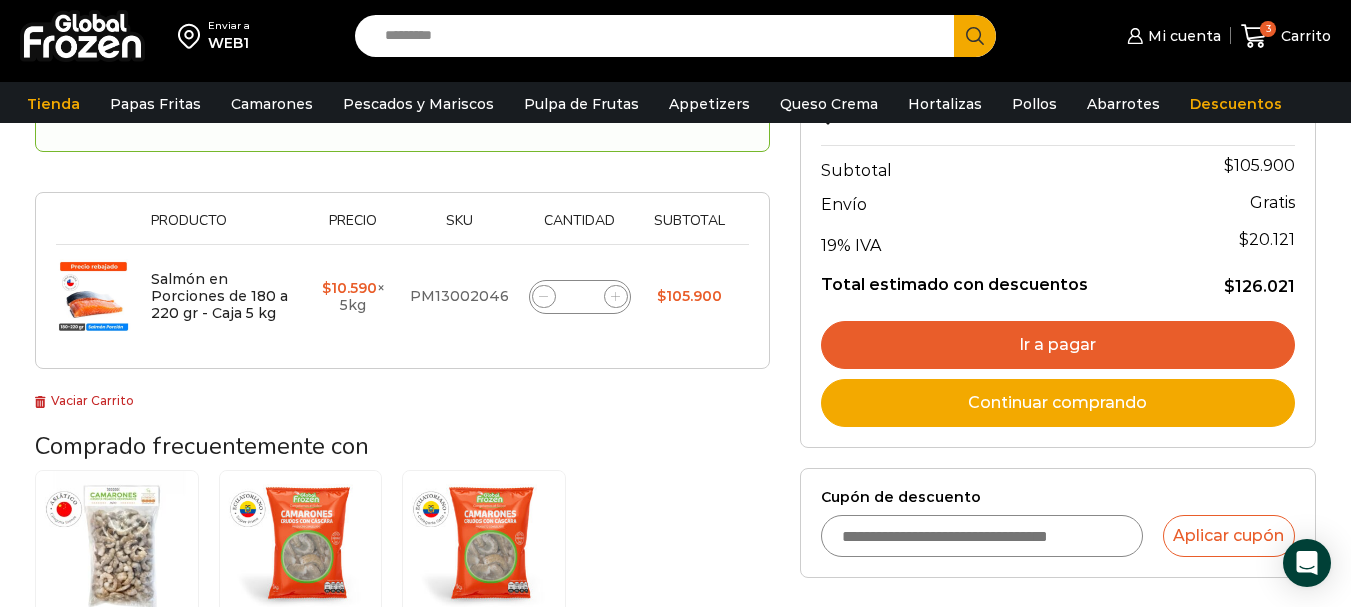 scroll, scrollTop: 303, scrollLeft: 0, axis: vertical 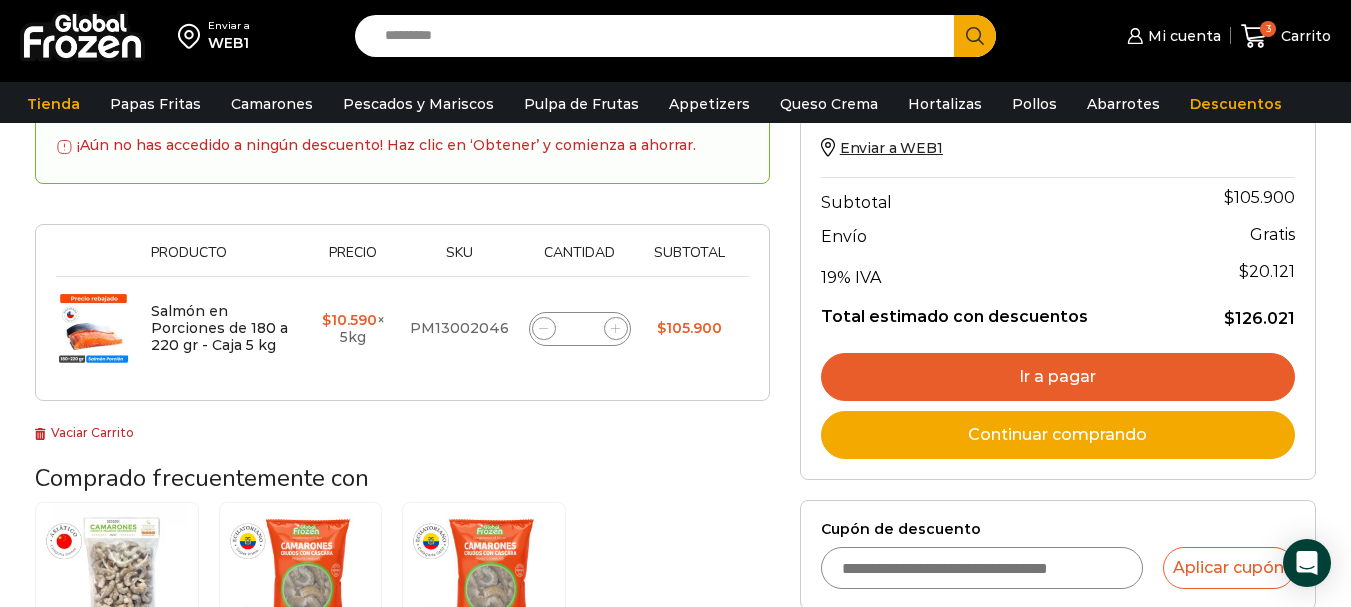 click at bounding box center [82, 36] 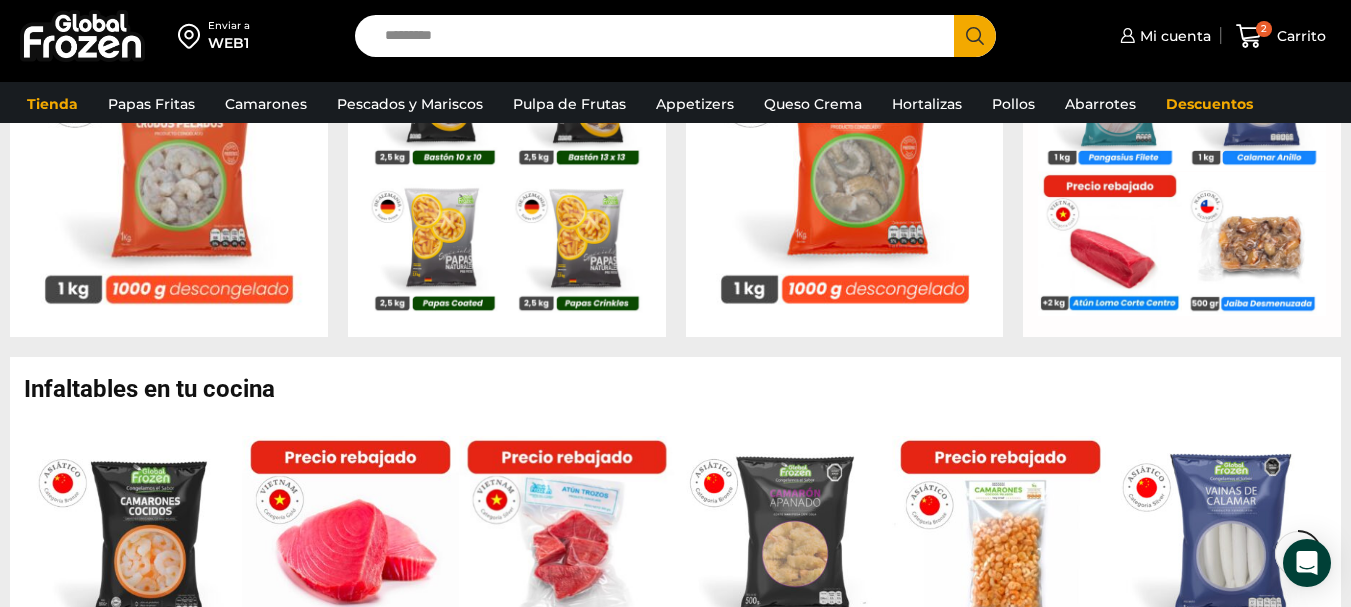 scroll, scrollTop: 1263, scrollLeft: 0, axis: vertical 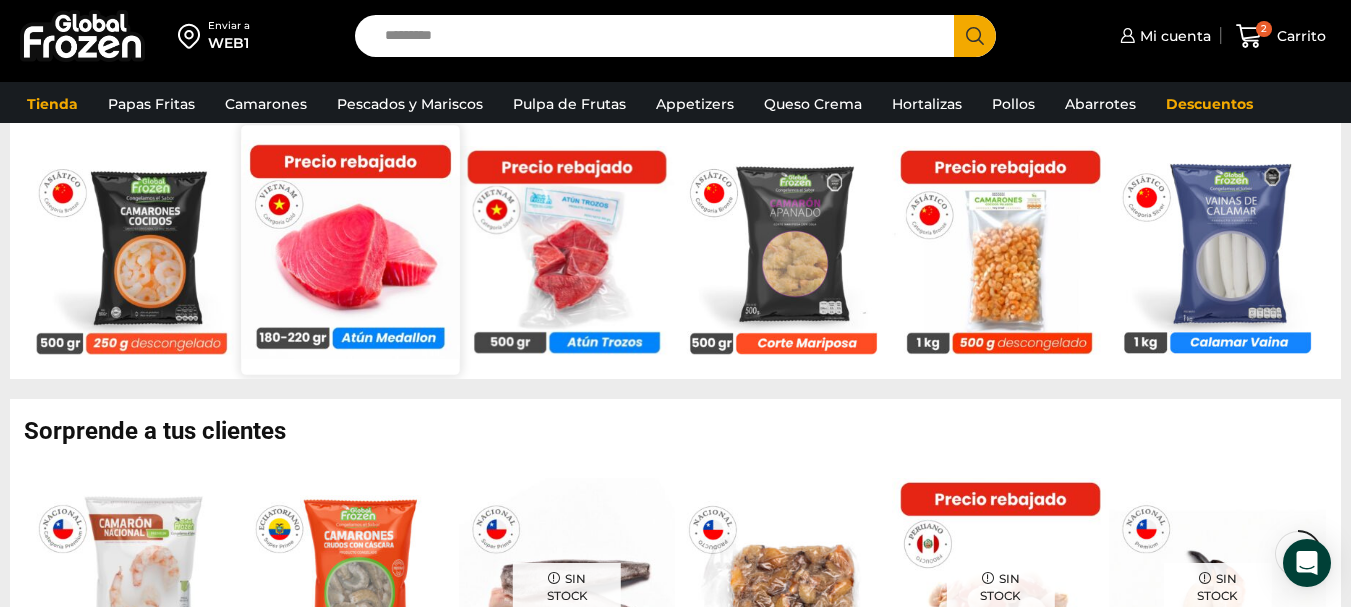click at bounding box center (350, 249) 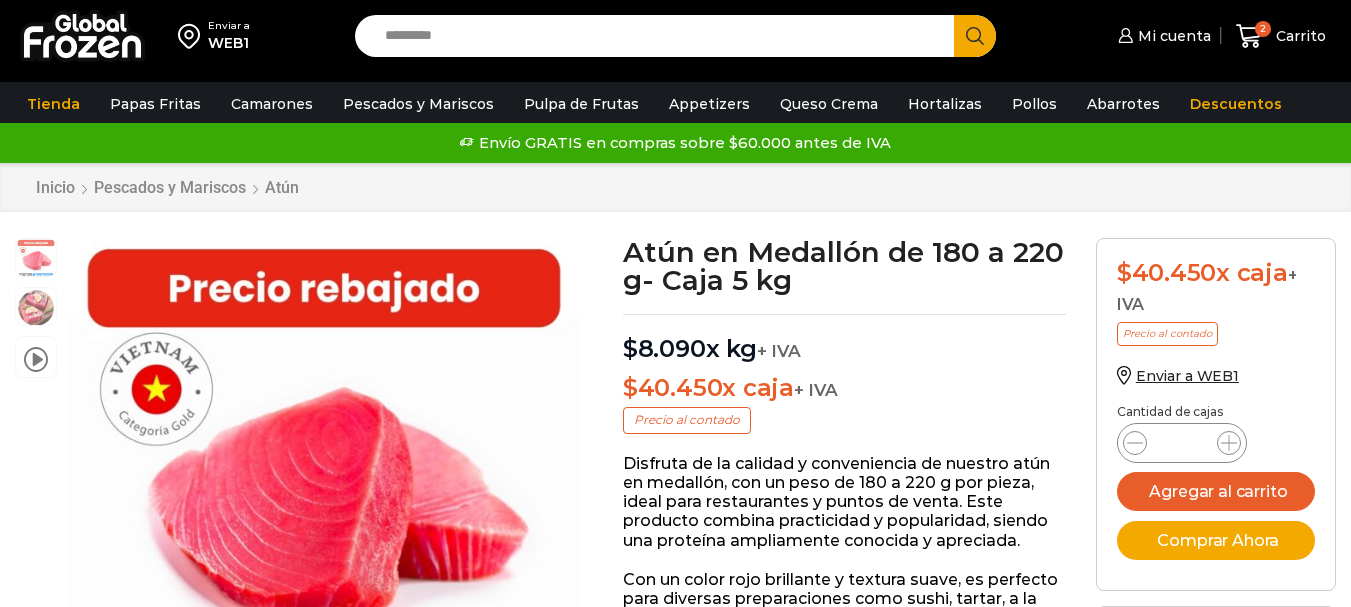 scroll, scrollTop: 1, scrollLeft: 0, axis: vertical 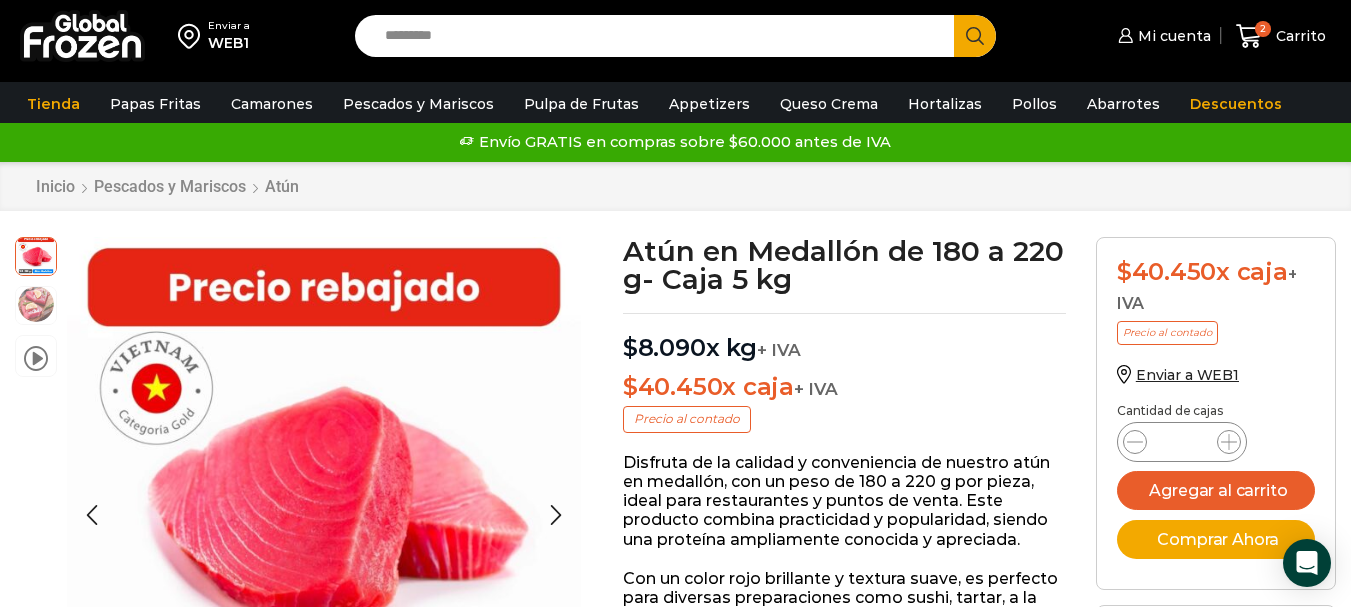 click at bounding box center [36, 304] 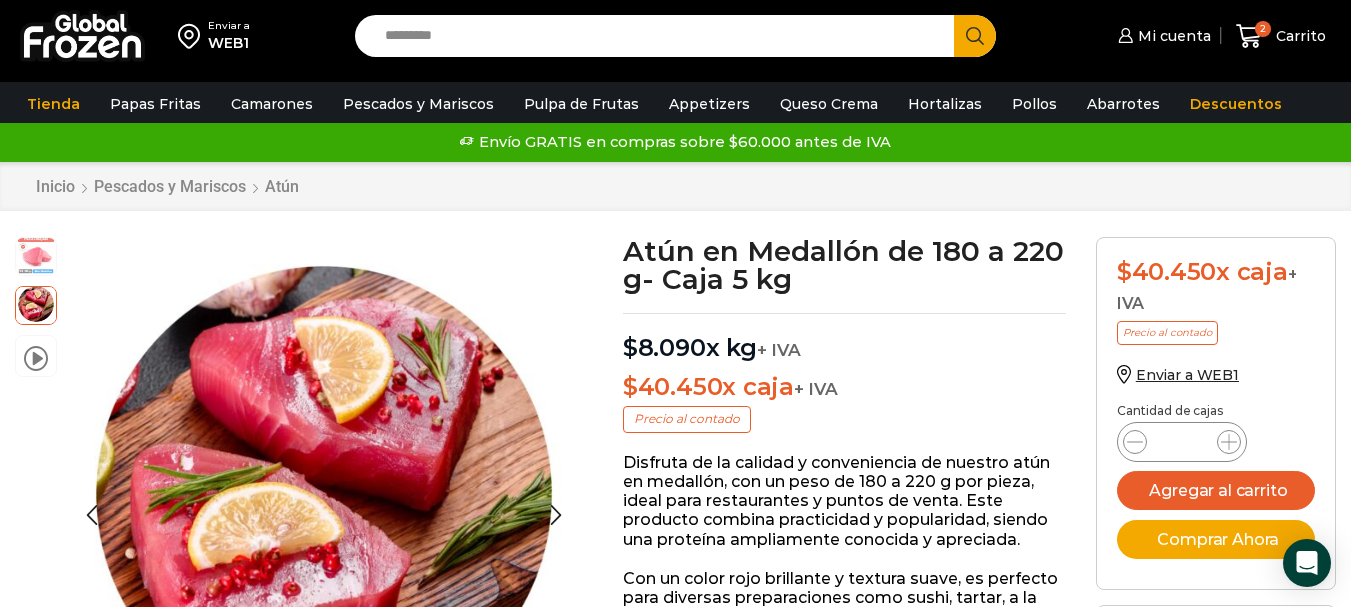 click at bounding box center [36, 255] 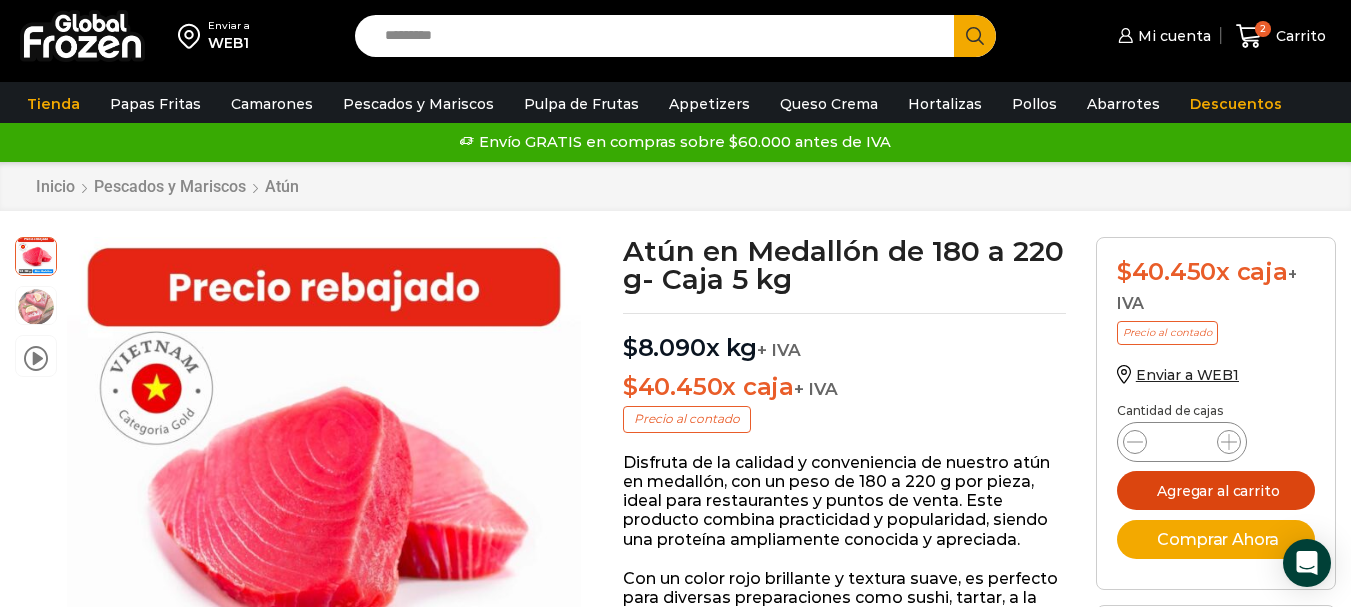 click on "Agregar al carrito" at bounding box center (1216, 490) 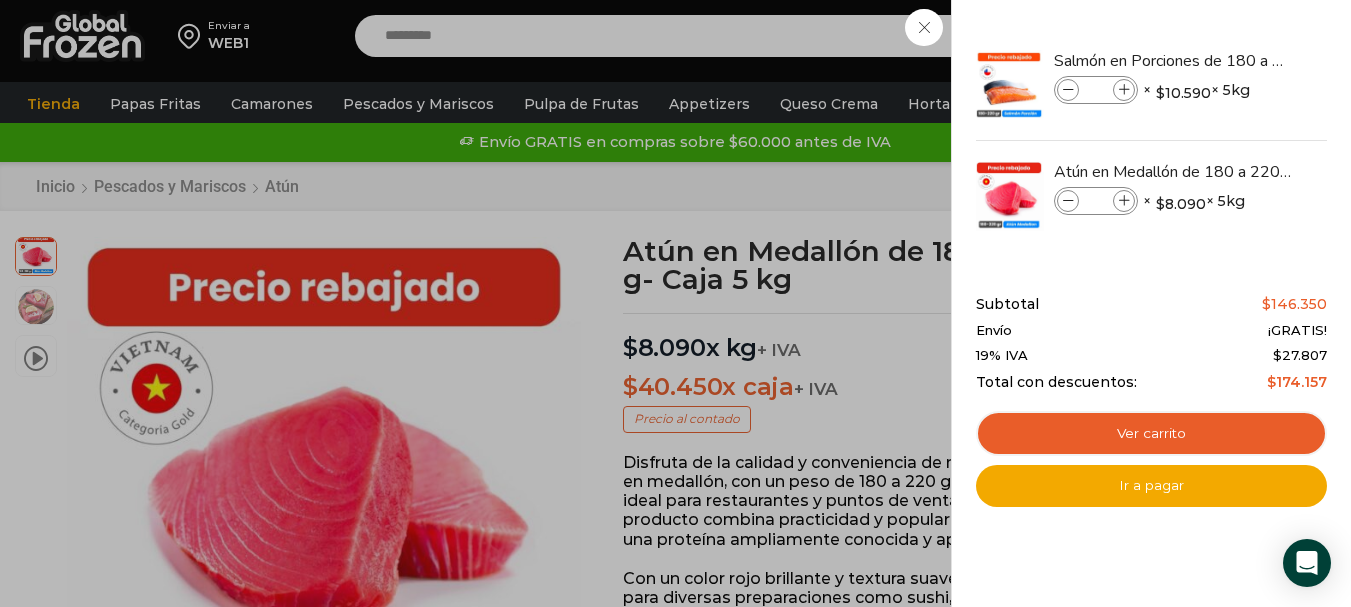 click on "3
[GEOGRAPHIC_DATA]
3
3
Shopping Cart
*" at bounding box center [1281, 36] 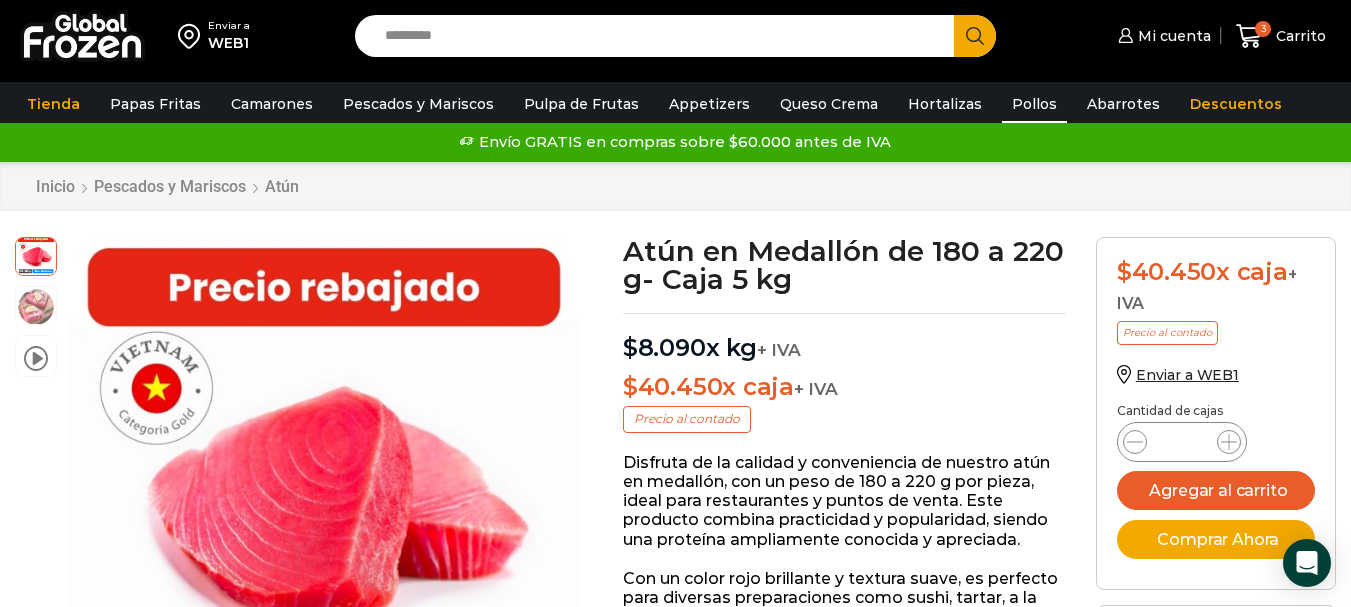 click on "Pollos" at bounding box center [1034, 104] 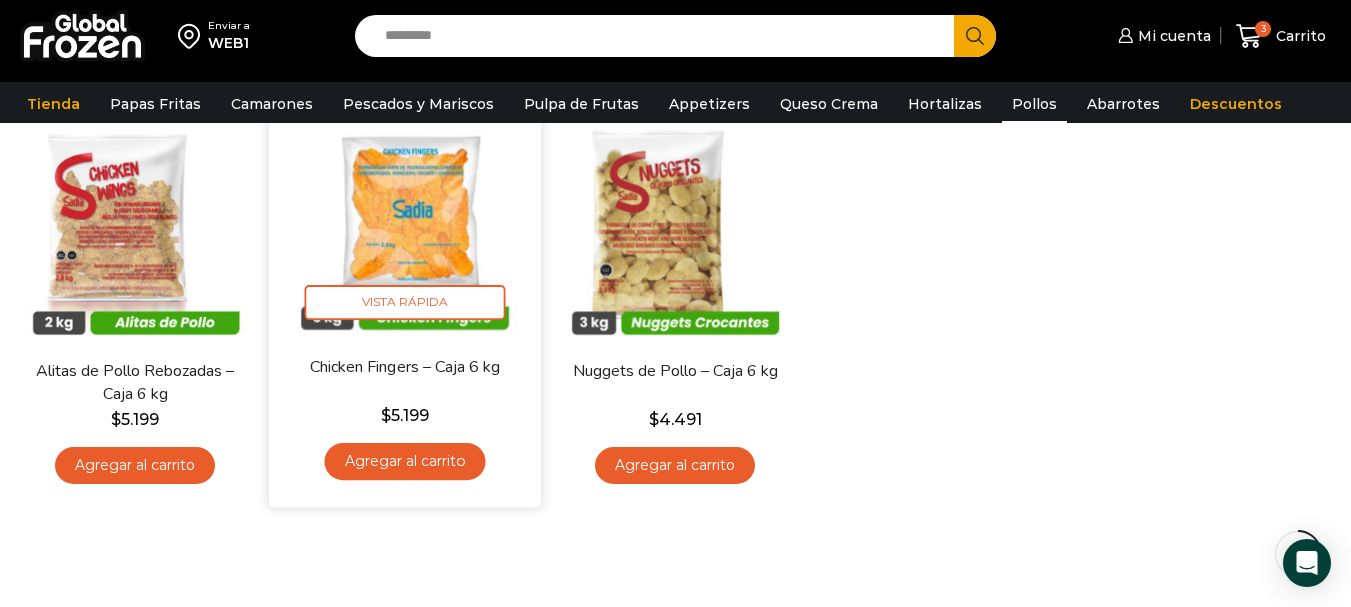 scroll, scrollTop: 200, scrollLeft: 0, axis: vertical 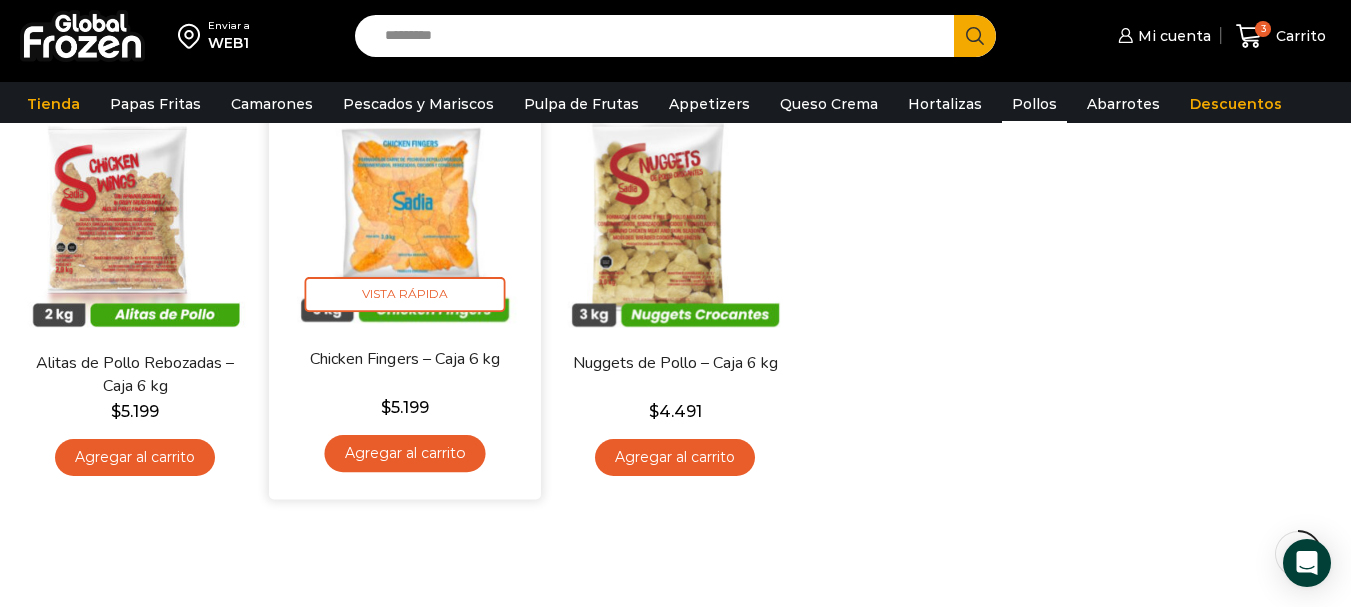 click on "Agregar al carrito" at bounding box center [405, 453] 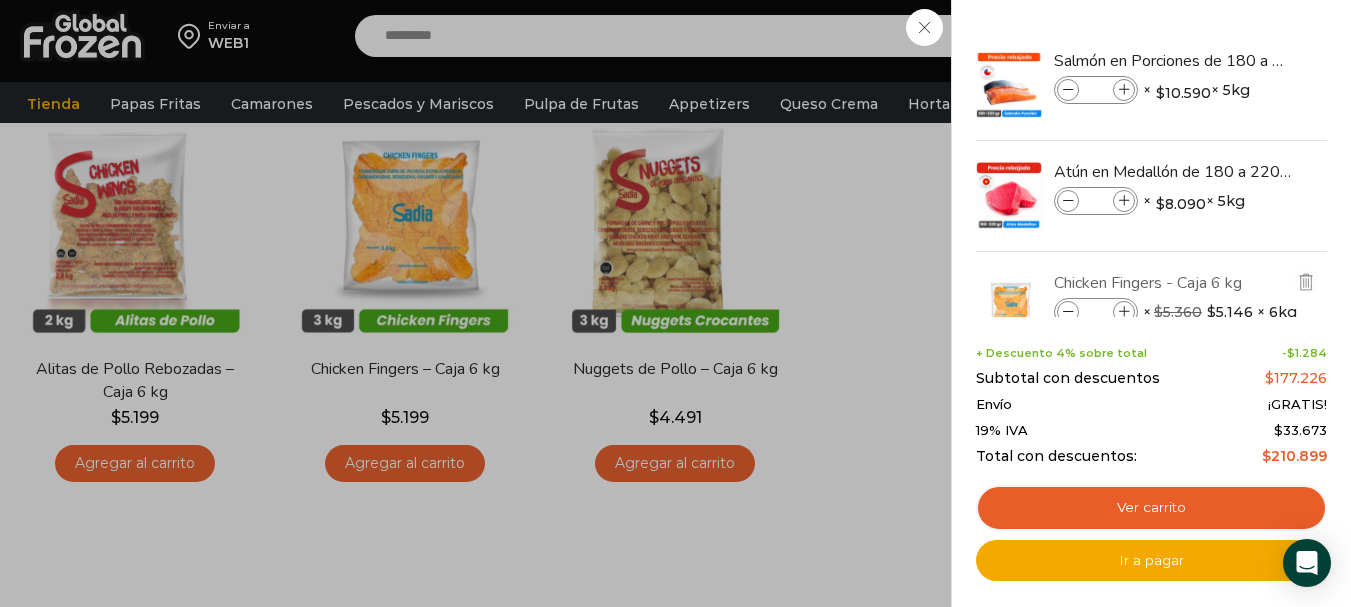 scroll, scrollTop: 184, scrollLeft: 0, axis: vertical 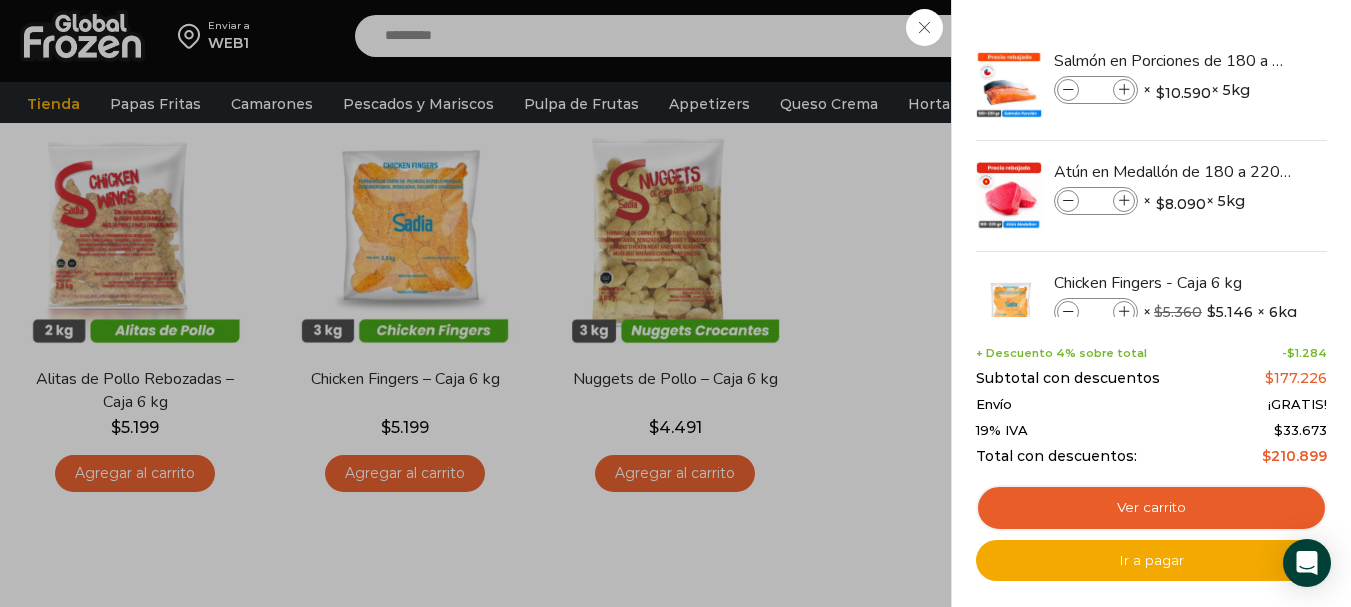 click on "4
Carrito
4
4
Shopping Cart
*" at bounding box center [1281, 36] 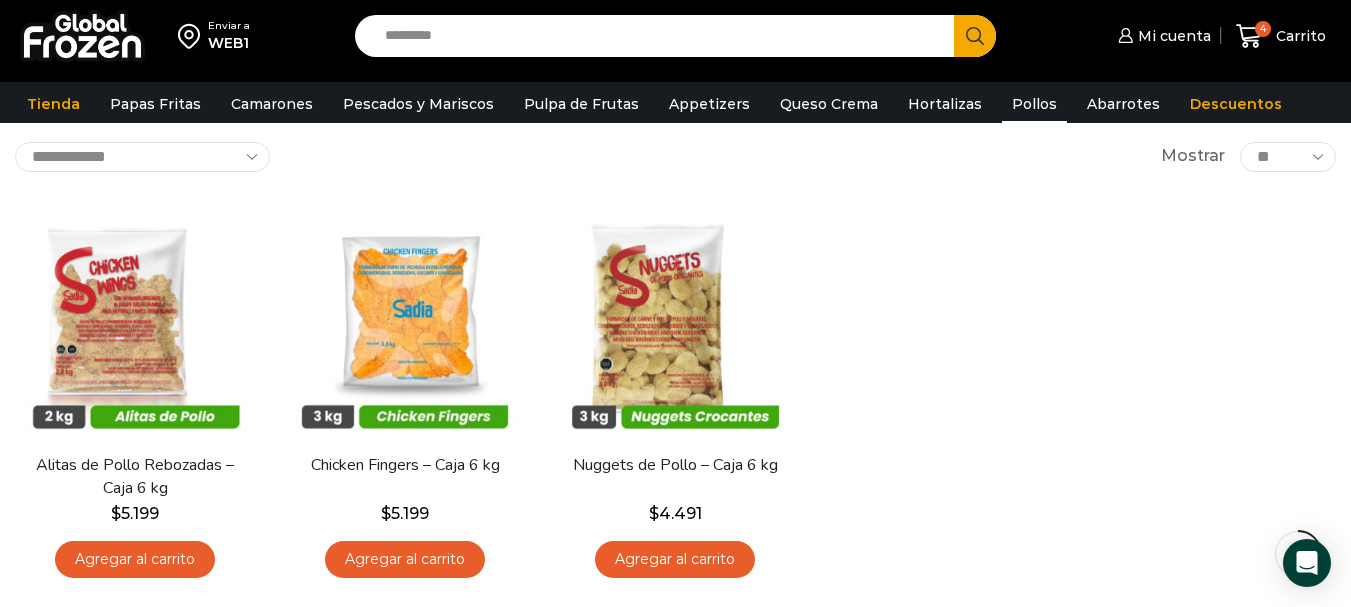 scroll, scrollTop: 0, scrollLeft: 0, axis: both 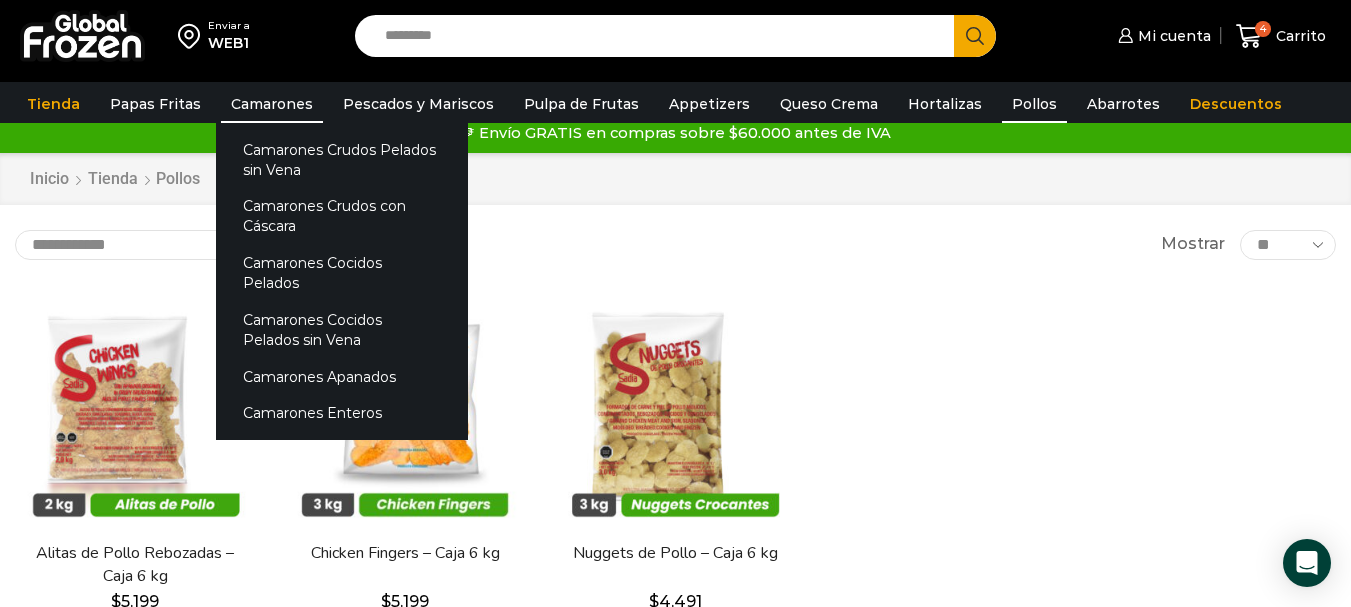 click on "Camarones" at bounding box center (272, 104) 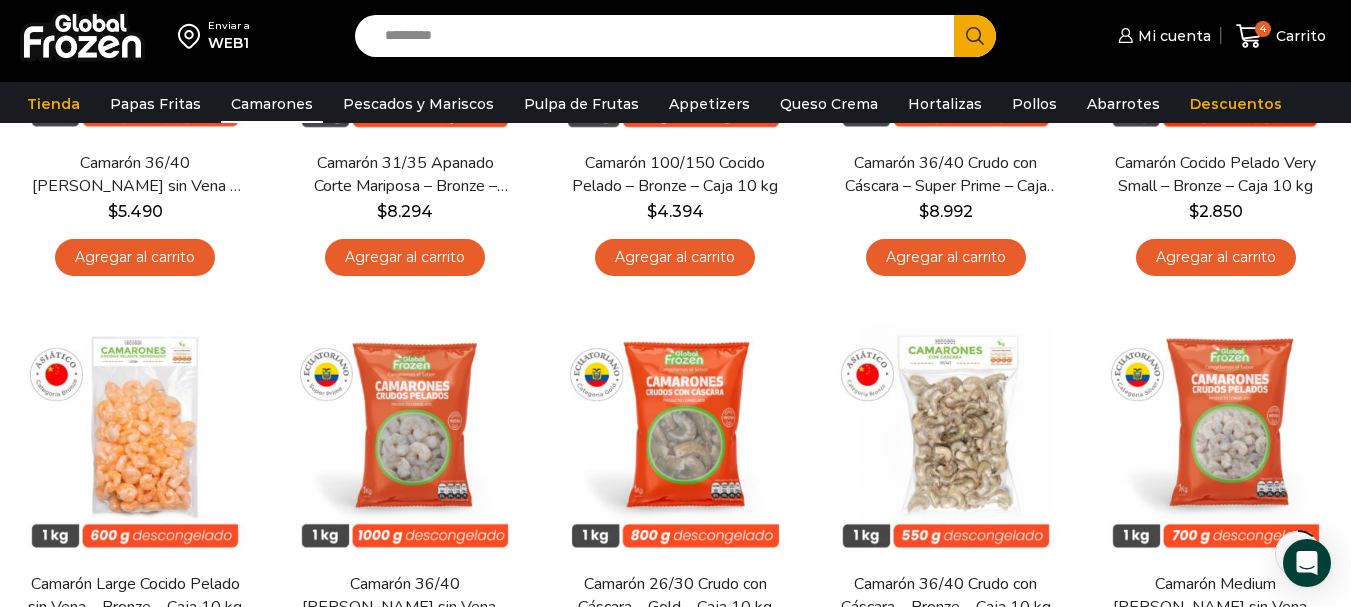scroll, scrollTop: 0, scrollLeft: 0, axis: both 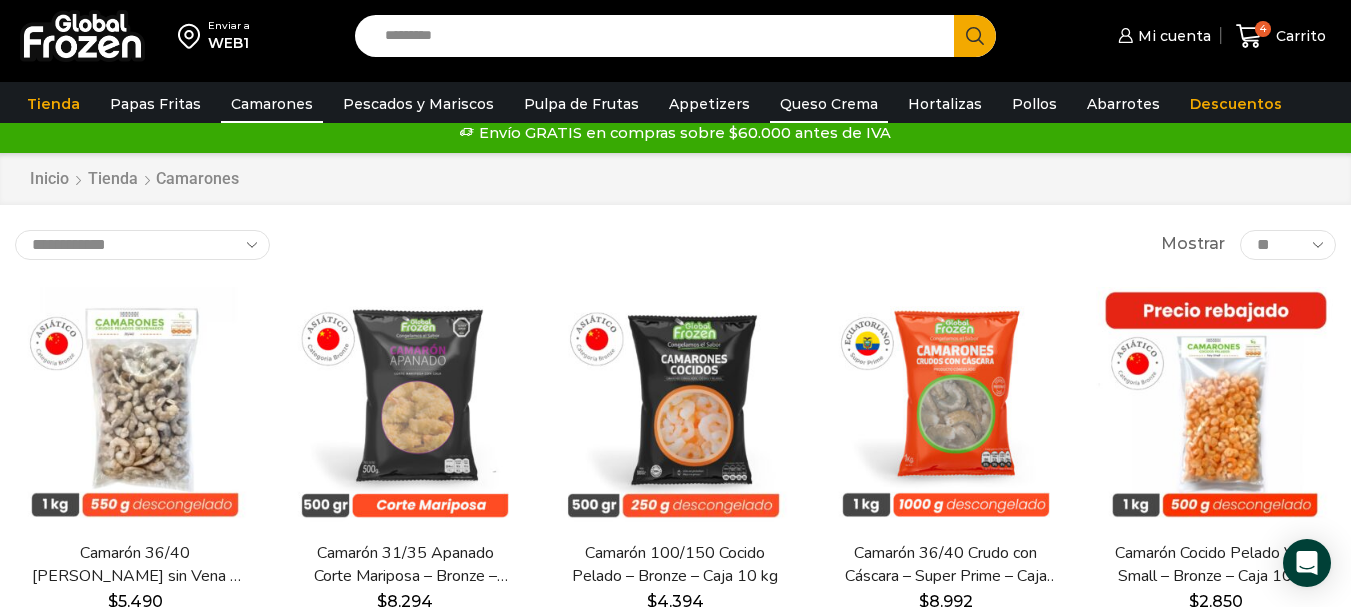 click on "Queso Crema" at bounding box center [829, 104] 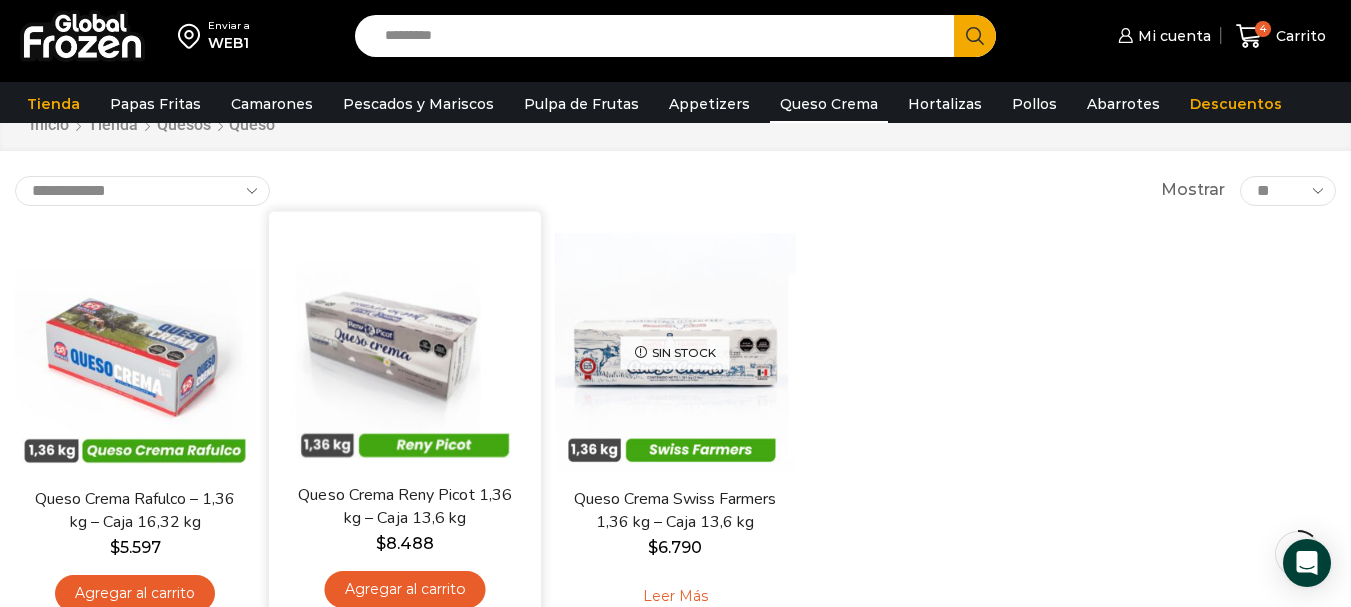 scroll, scrollTop: 100, scrollLeft: 0, axis: vertical 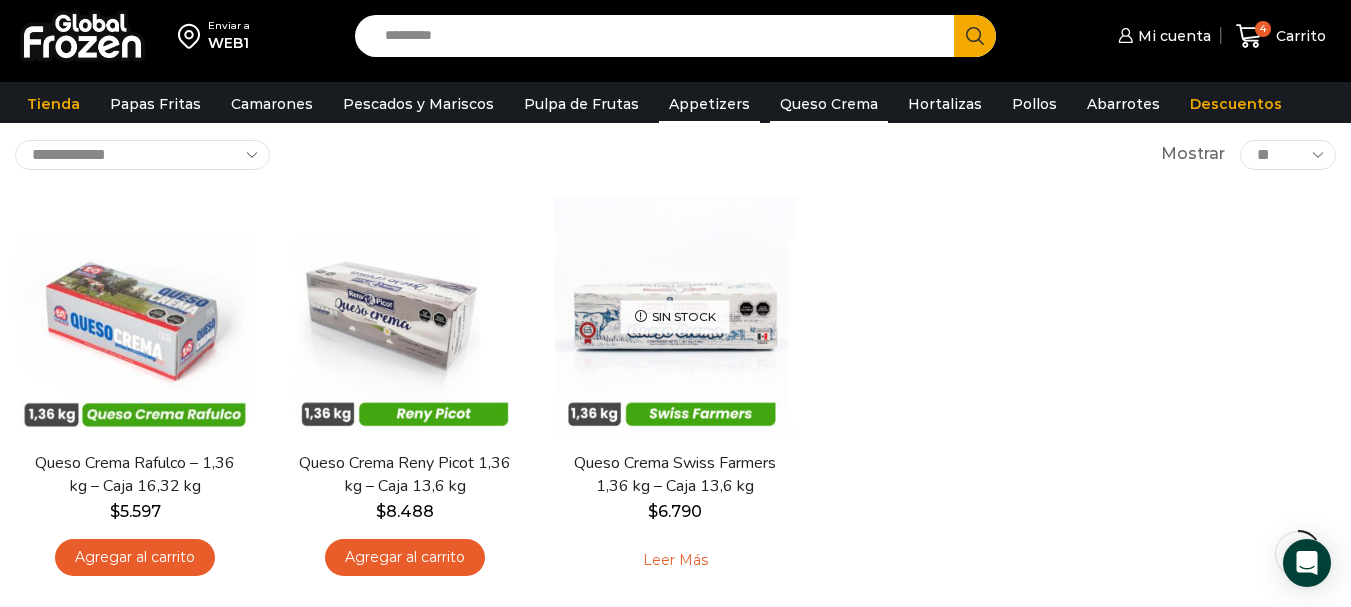 click on "Appetizers" at bounding box center (709, 104) 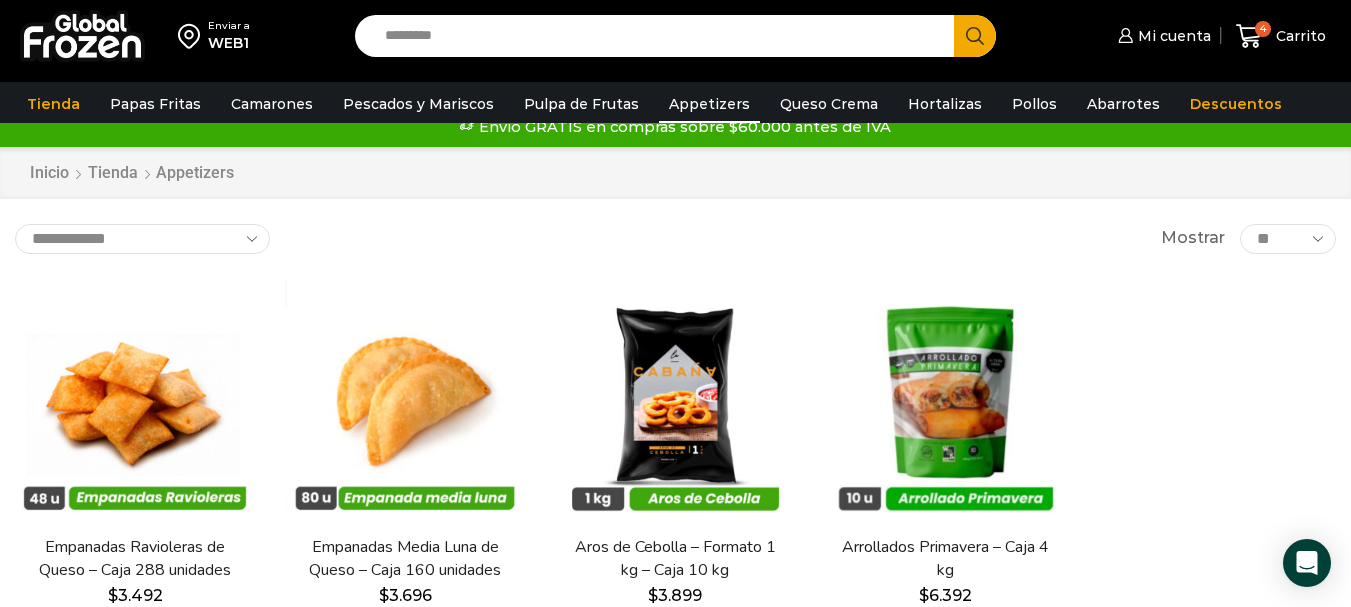 scroll, scrollTop: 0, scrollLeft: 0, axis: both 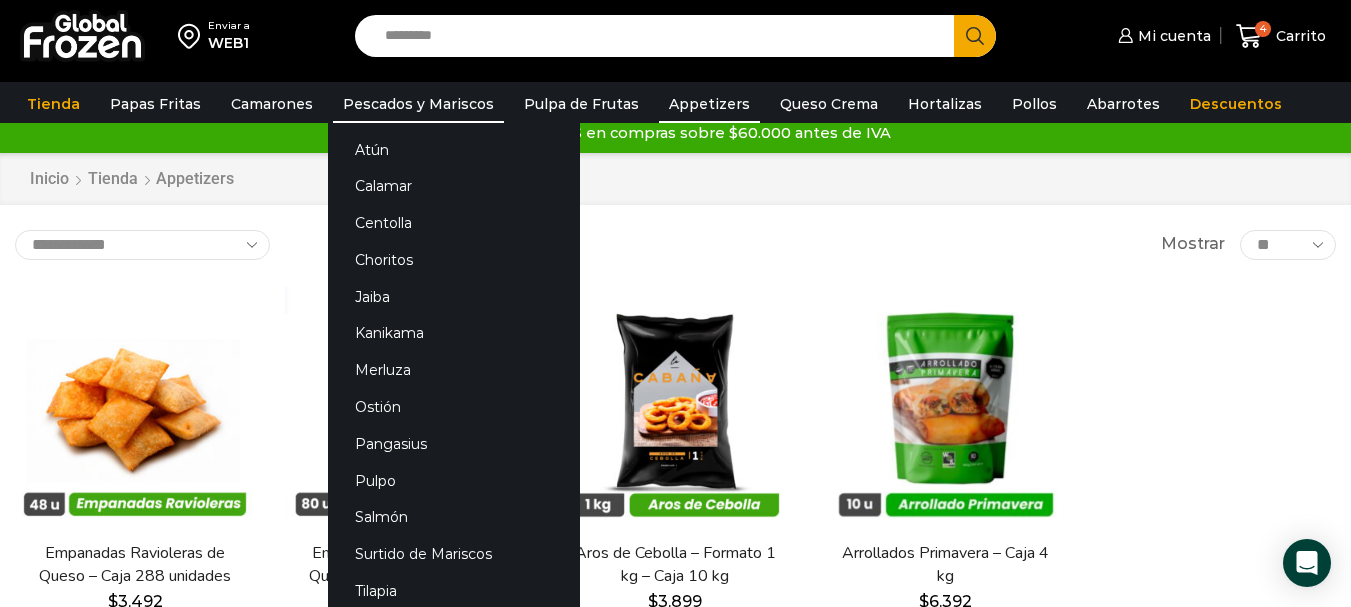 click on "Pescados y Mariscos" at bounding box center (418, 104) 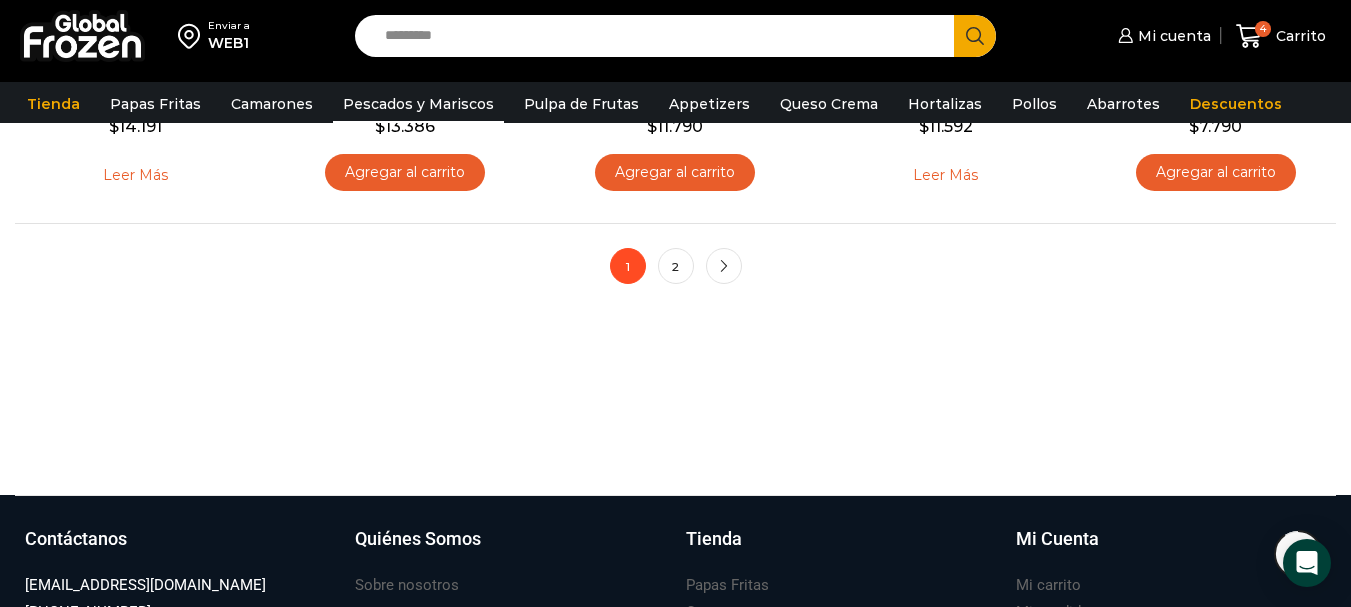 scroll, scrollTop: 1700, scrollLeft: 0, axis: vertical 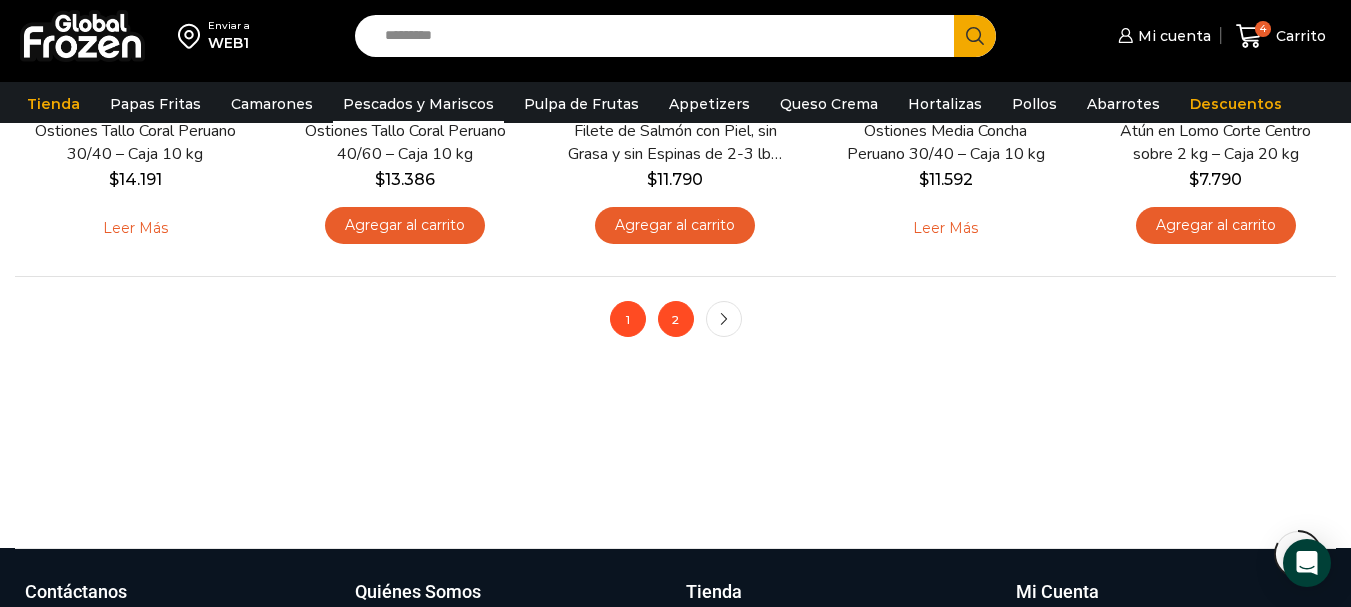 click on "2" at bounding box center (676, 319) 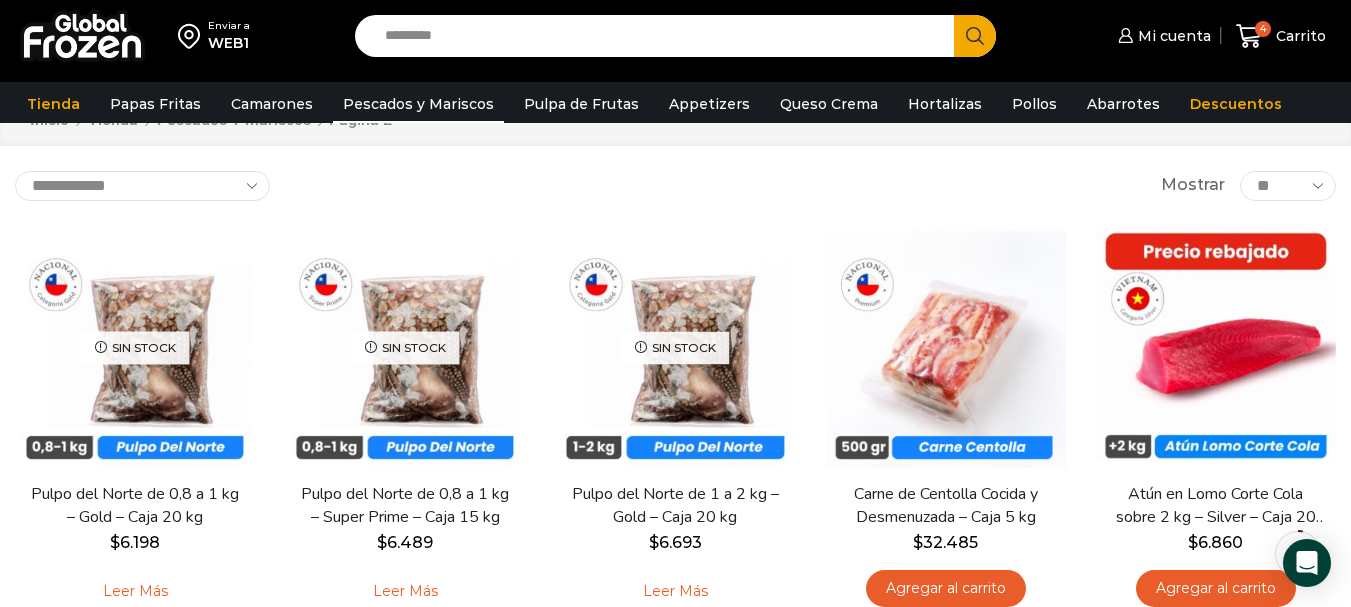 scroll, scrollTop: 0, scrollLeft: 0, axis: both 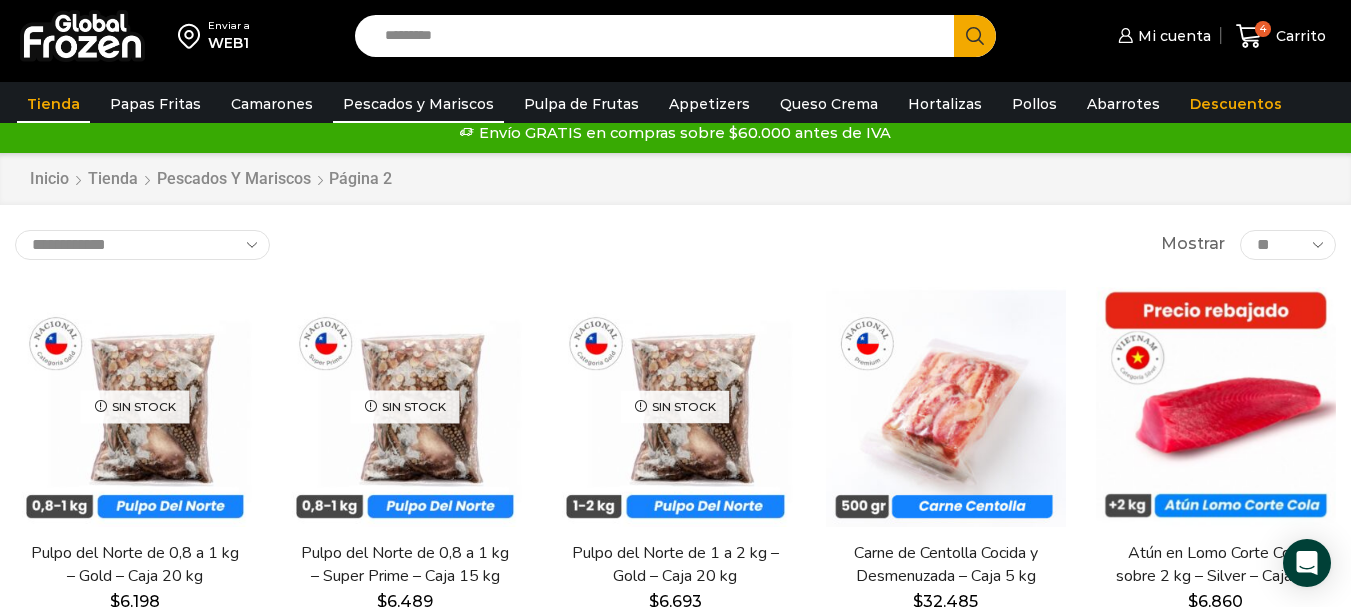 click on "Tienda" at bounding box center [53, 104] 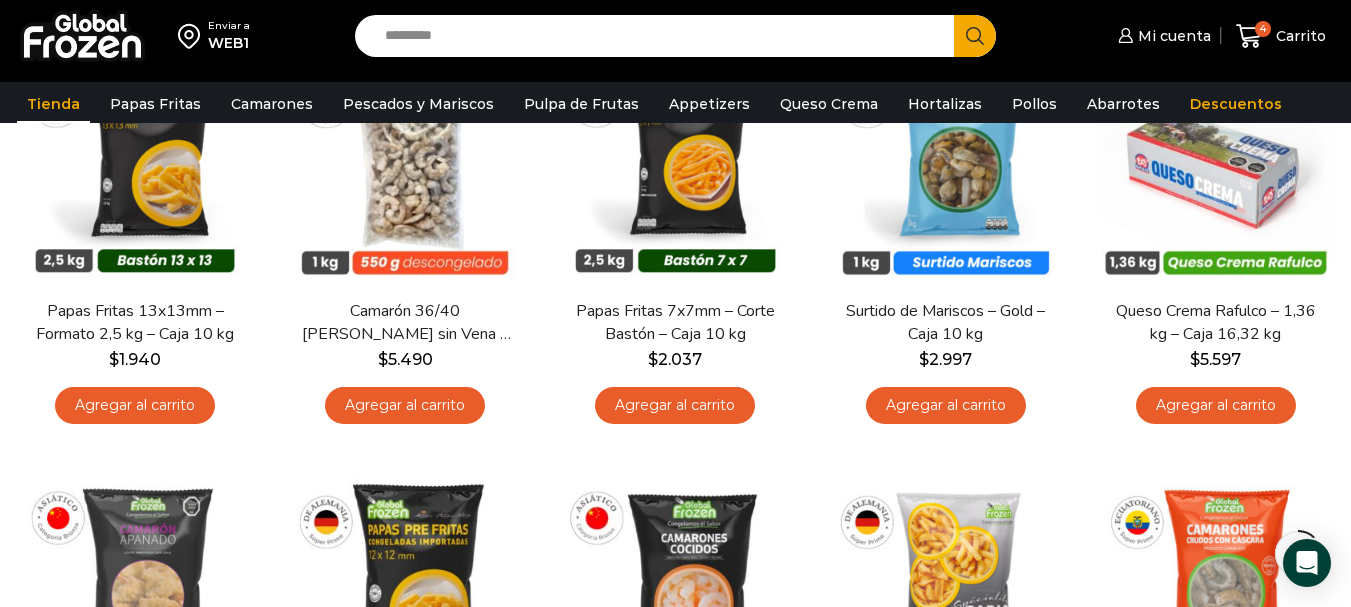scroll, scrollTop: 0, scrollLeft: 0, axis: both 